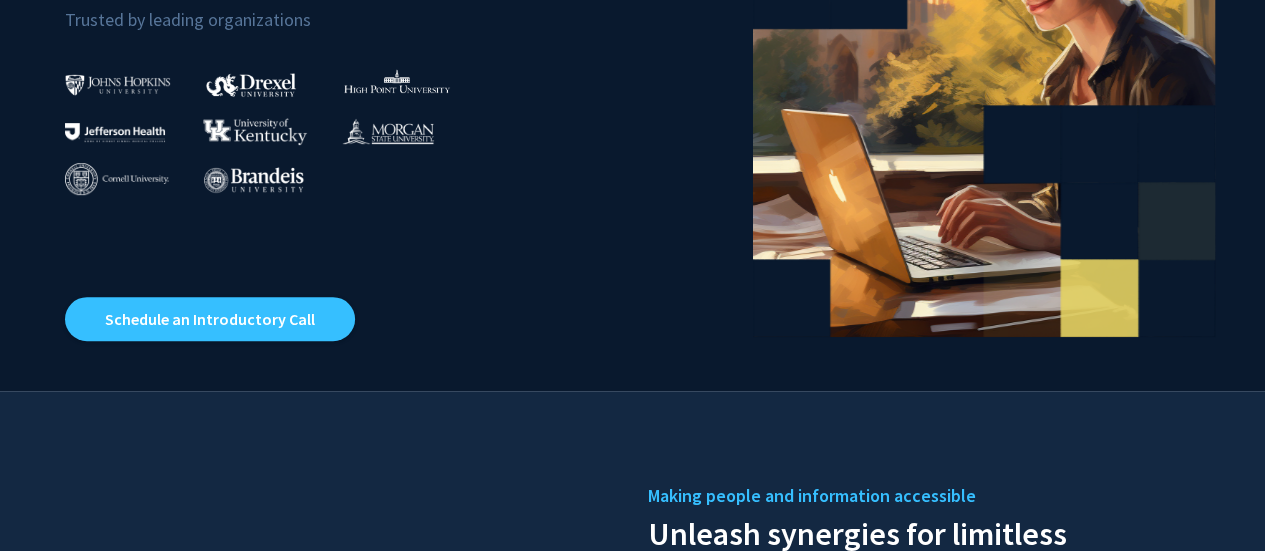 scroll, scrollTop: 0, scrollLeft: 0, axis: both 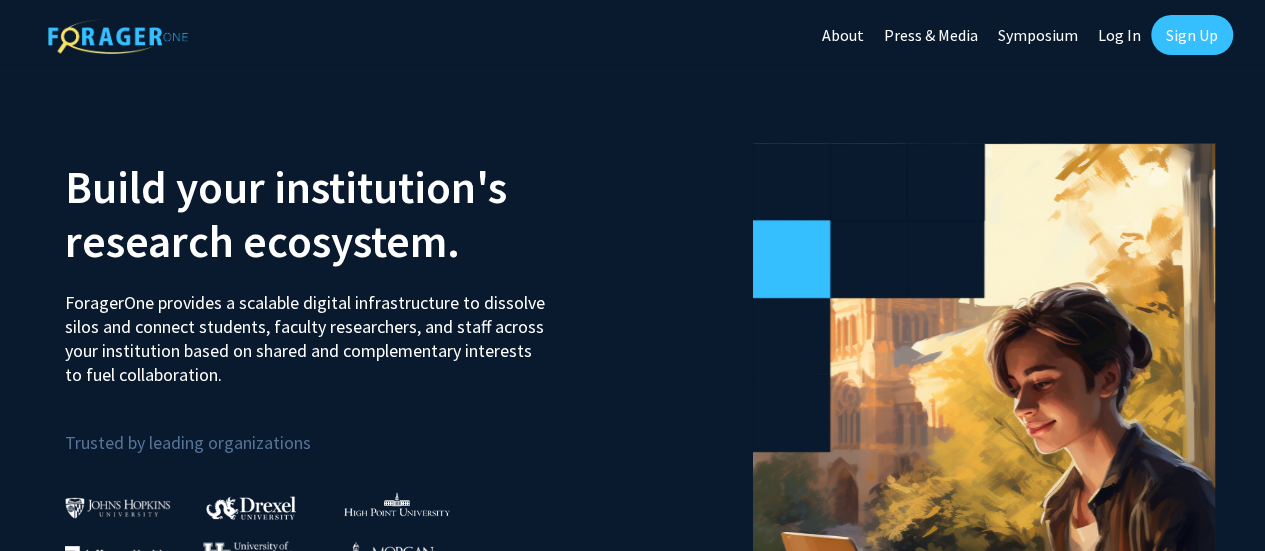 click on "Log In" 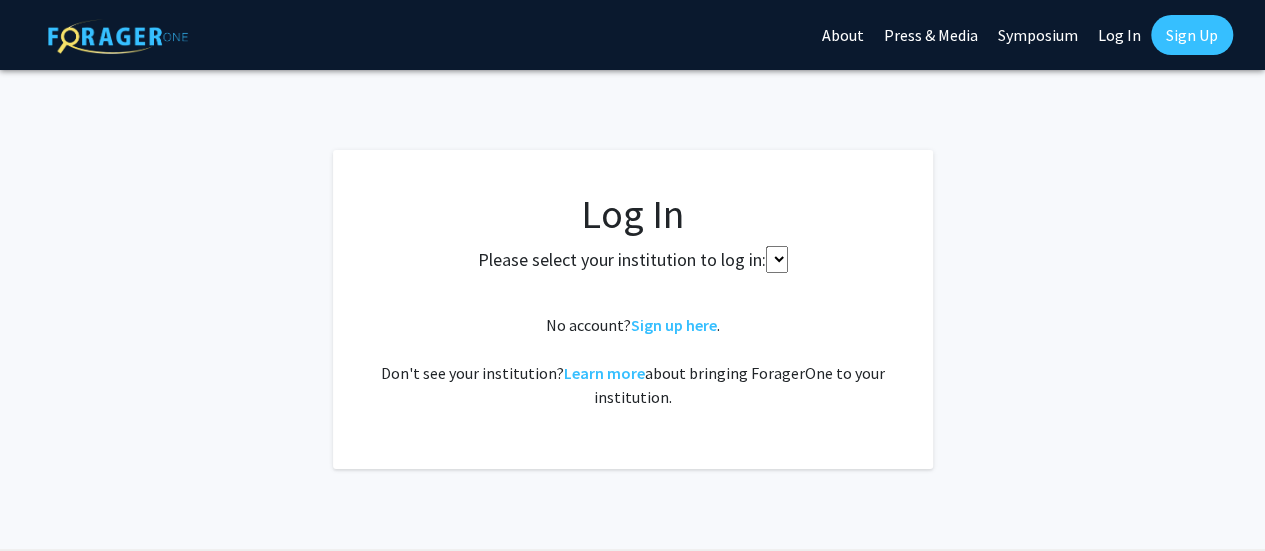 select 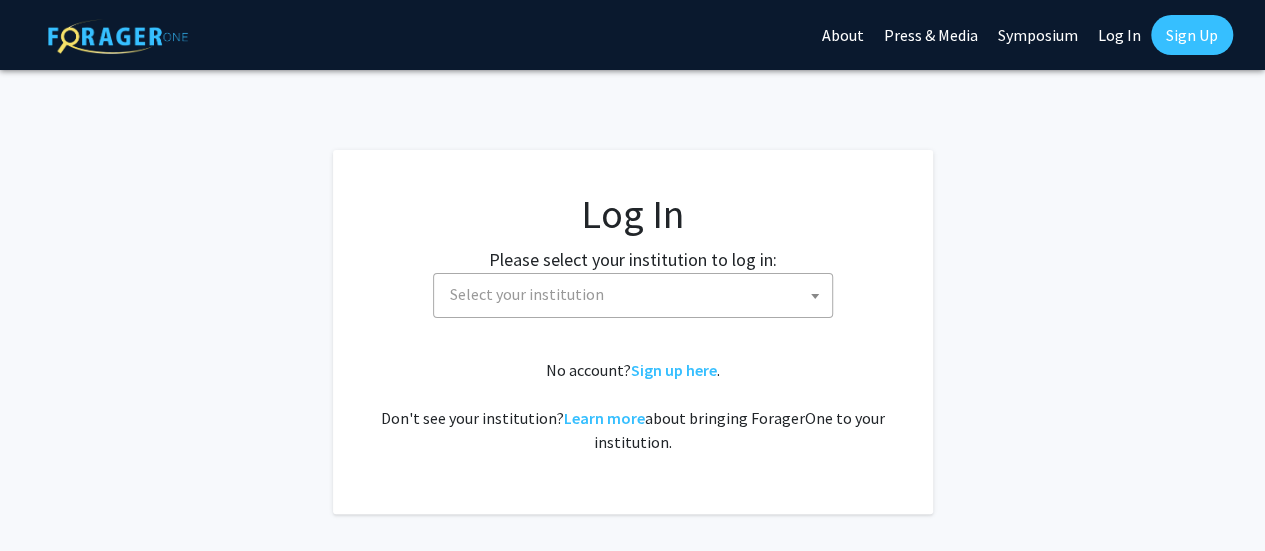 click on "Select your institution" at bounding box center [637, 294] 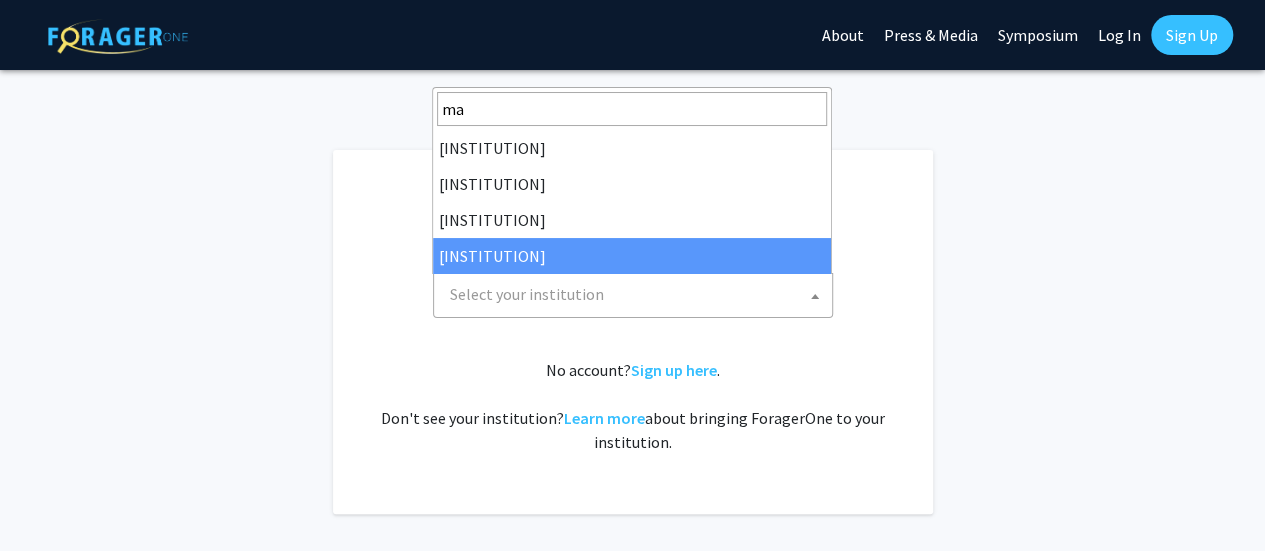 type on "ma" 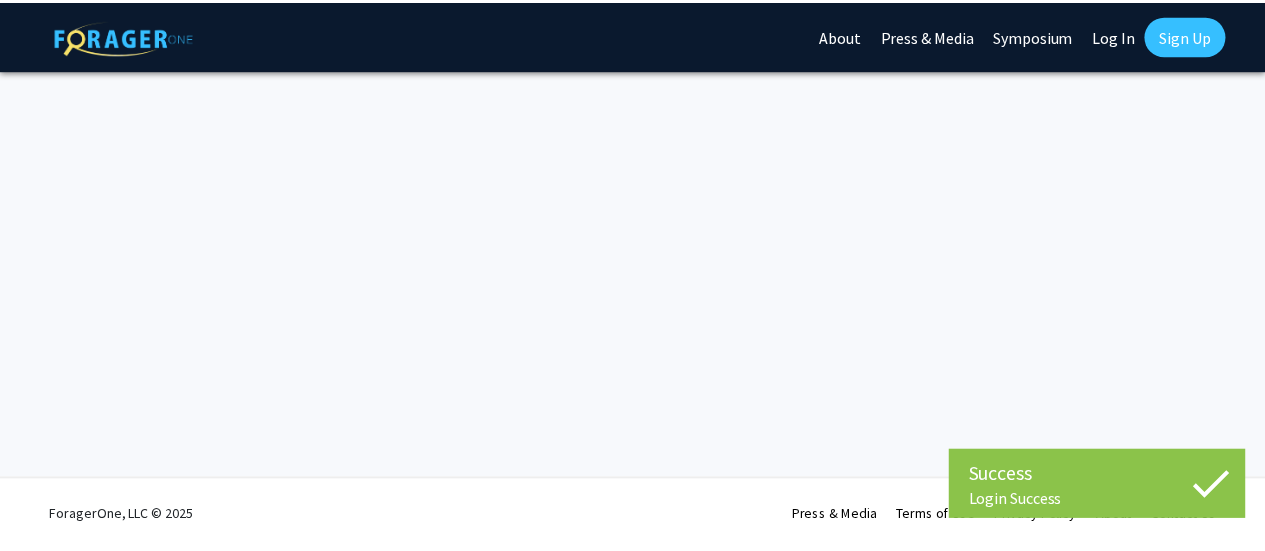 scroll, scrollTop: 0, scrollLeft: 0, axis: both 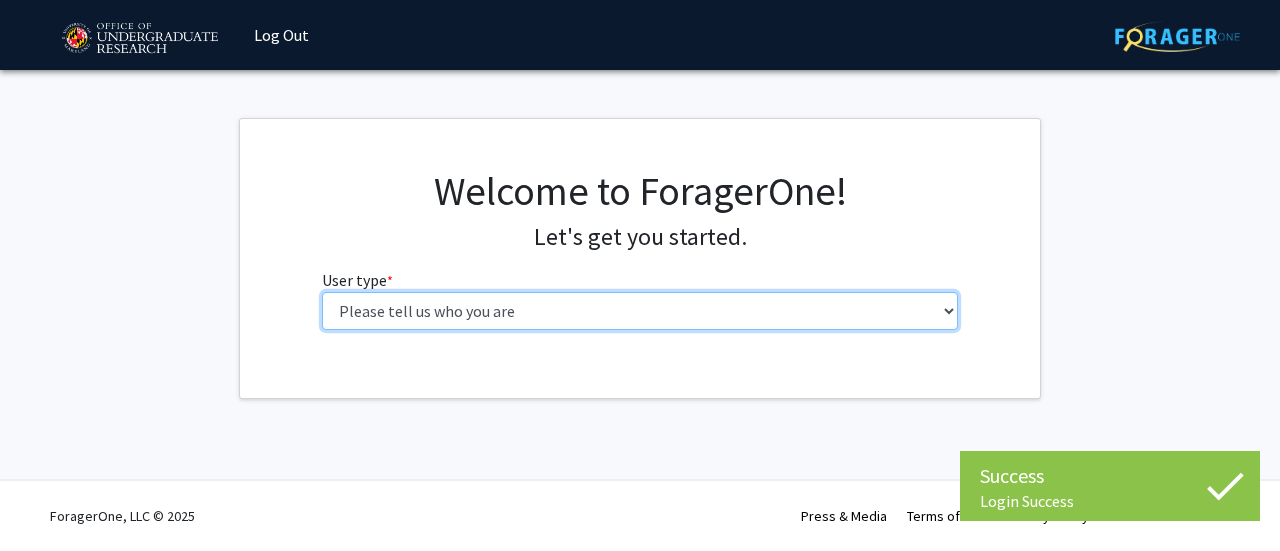 click on "Please tell us who you are  Undergraduate Student   Master's Student   Doctoral Candidate (PhD, MD, DMD, PharmD, etc.)   Postdoctoral Researcher / Research Staff / Medical Resident / Medical Fellow   Faculty   Administrative Staff" at bounding box center [640, 311] 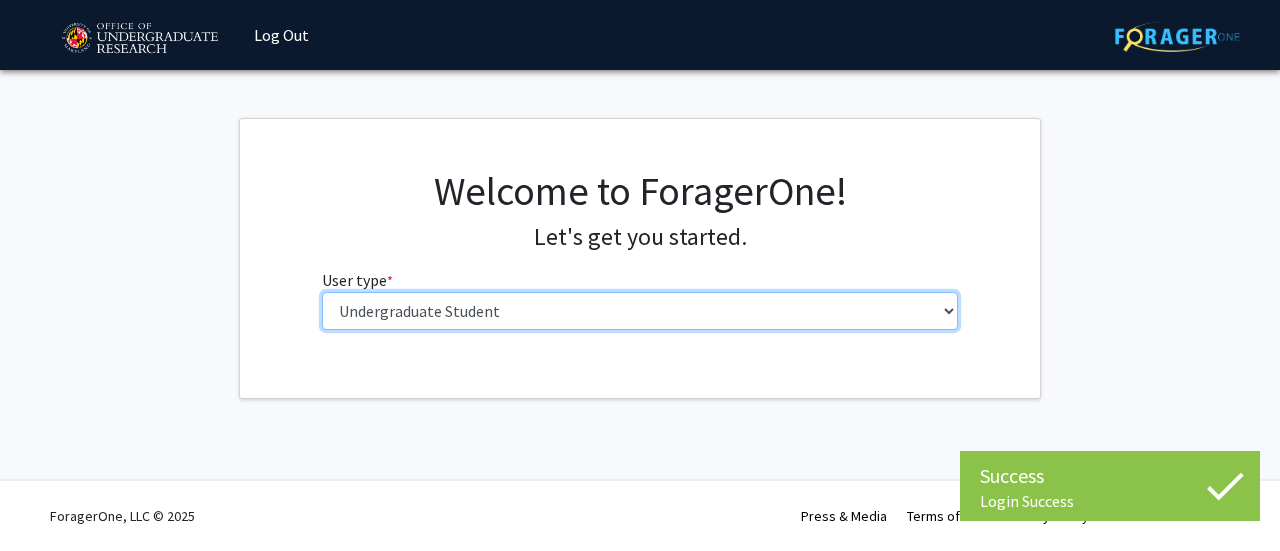 click on "Please tell us who you are  Undergraduate Student   Master's Student   Doctoral Candidate (PhD, MD, DMD, PharmD, etc.)   Postdoctoral Researcher / Research Staff / Medical Resident / Medical Fellow   Faculty   Administrative Staff" at bounding box center (640, 311) 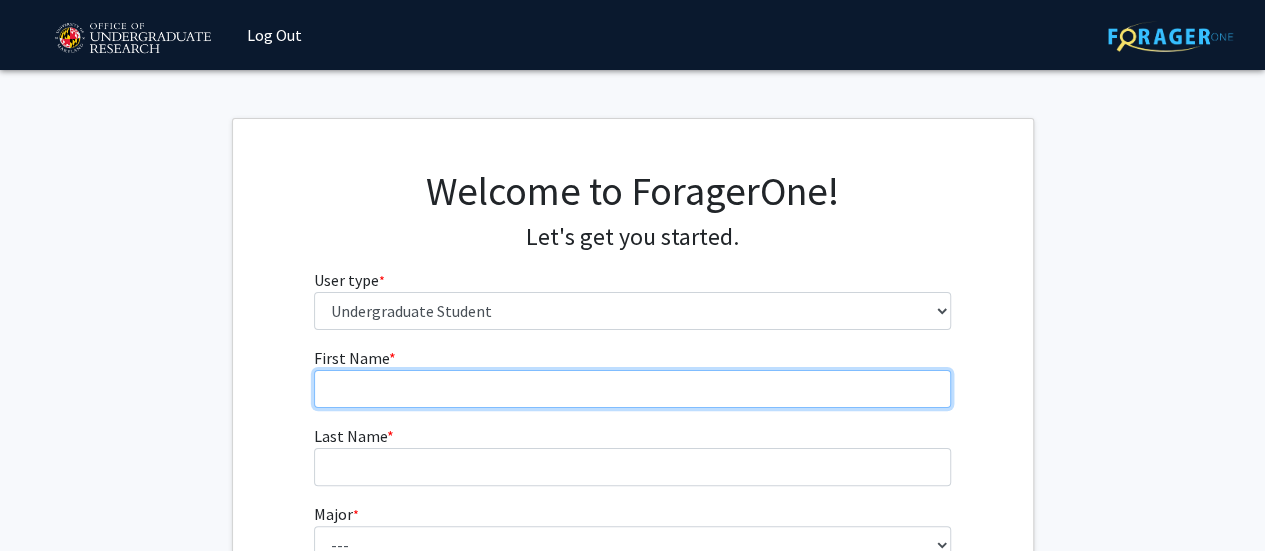 click on "First Name * required" at bounding box center (632, 389) 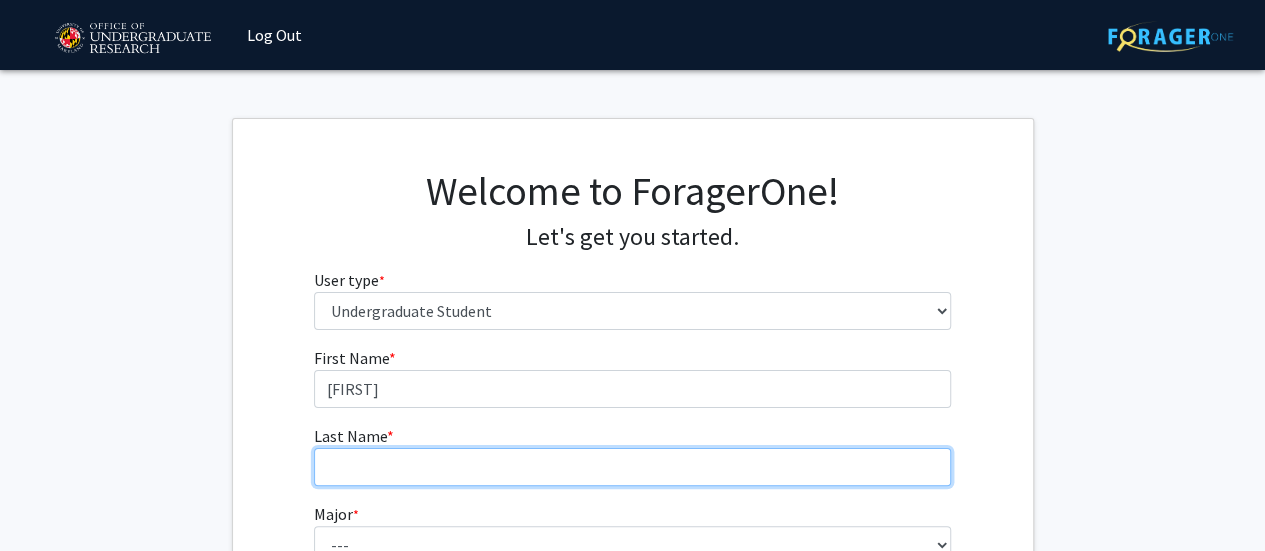 type on "[FIRST]" 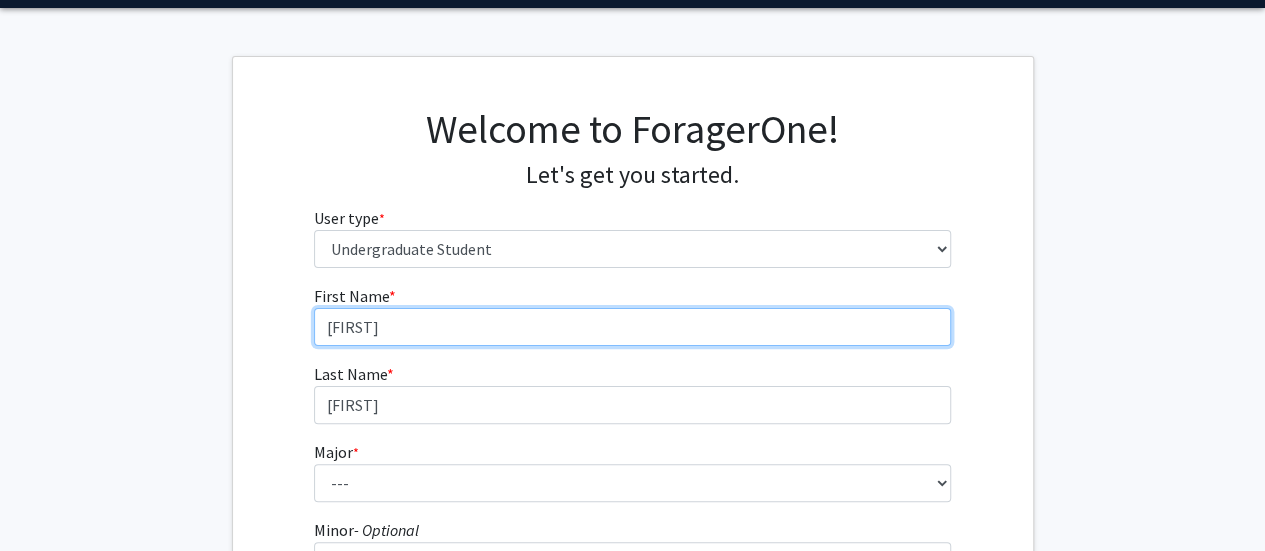 scroll, scrollTop: 78, scrollLeft: 0, axis: vertical 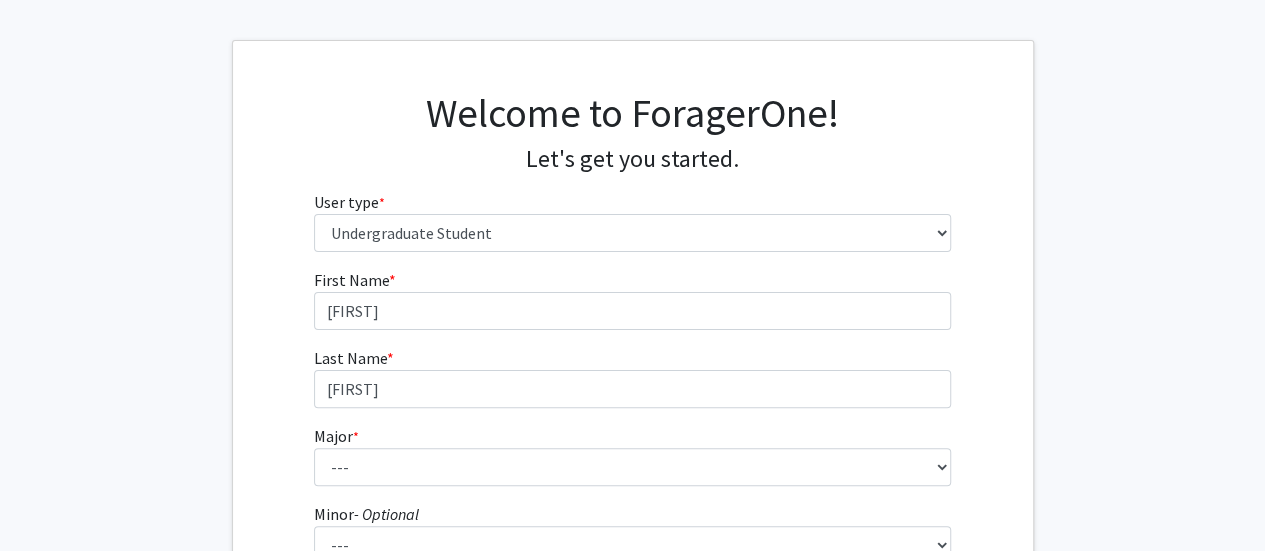 click on "Major  * required ---  Accounting   Aerospace Engineering   African American and Africana Studies   Agricultural and Resource Economics   Agricultural Science and Technology   American Studies   Animal Sciences   Anthropology   Arabic Studies   Architecture   Art History   Astronomy   Atmospheric and Oceanic Science   Biochemistry   Biocomputational Engineering   Bioengineering   Biological Sciences   Central European, Russian and Eurasian Studies   Chemical Engineering   Chemistry   Chinese   Cinema and Media Studies   Cinema and Media Studies   Civil Engineering   Classical Languages and Literatures   Communication   Computer Engineering   Computer Science   Criminology and Criminal Justice   Cyber-Physical Systems Engineering   Dance   Early Childhood/Early Childhood Special Education   Economics   Electrical Engineering   Elementary Education   Elementary/Middle Special Education   English Language and Literature   Environmental Science and Policy   Environmental Science and Technology   Family Science" at bounding box center (632, 455) 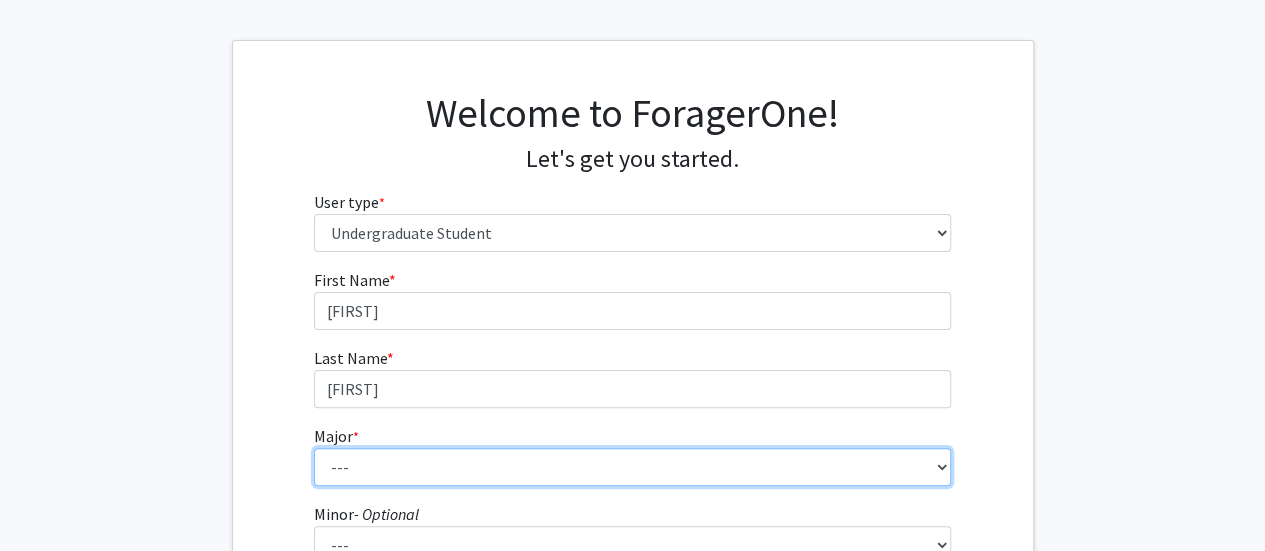 click on "---  Accounting   Aerospace Engineering   African American and Africana Studies   Agricultural and Resource Economics   Agricultural Science and Technology   American Studies   Animal Sciences   Anthropology   Arabic Studies   Architecture   Art History   Astronomy   Atmospheric and Oceanic Science   Biochemistry   Biocomputational Engineering   Bioengineering   Biological Sciences   Central European, Russian and Eurasian Studies   Chemical Engineering   Chemistry   Chinese   Cinema and Media Studies   Cinema and Media Studies   Civil Engineering   Classical Languages and Literatures   Communication   Computer Engineering   Computer Science   Criminology and Criminal Justice   Cyber-Physical Systems Engineering   Dance   Early Childhood/Early Childhood Special Education   Economics   Electrical Engineering   Elementary Education   Elementary/Middle Special Education   English Language and Literature   Environmental Science and Policy   Environmental Science and Technology   Family Science   Finance   Geology" at bounding box center [632, 467] 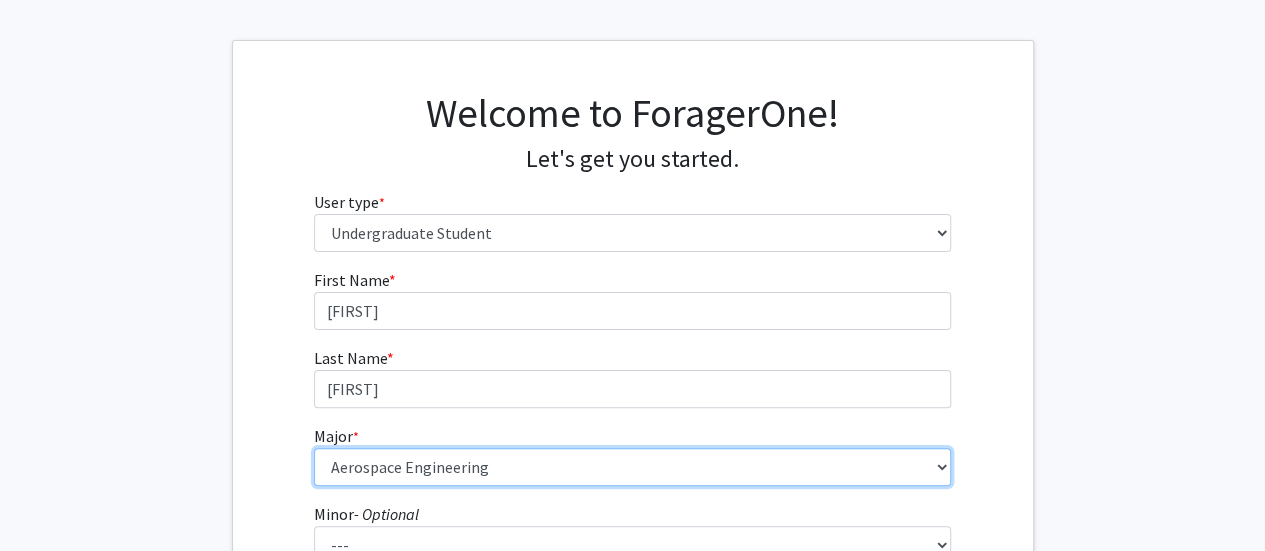 click on "---  Accounting   Aerospace Engineering   African American and Africana Studies   Agricultural and Resource Economics   Agricultural Science and Technology   American Studies   Animal Sciences   Anthropology   Arabic Studies   Architecture   Art History   Astronomy   Atmospheric and Oceanic Science   Biochemistry   Biocomputational Engineering   Bioengineering   Biological Sciences   Central European, Russian and Eurasian Studies   Chemical Engineering   Chemistry   Chinese   Cinema and Media Studies   Cinema and Media Studies   Civil Engineering   Classical Languages and Literatures   Communication   Computer Engineering   Computer Science   Criminology and Criminal Justice   Cyber-Physical Systems Engineering   Dance   Early Childhood/Early Childhood Special Education   Economics   Electrical Engineering   Elementary Education   Elementary/Middle Special Education   English Language and Literature   Environmental Science and Policy   Environmental Science and Technology   Family Science   Finance   Geology" at bounding box center [632, 467] 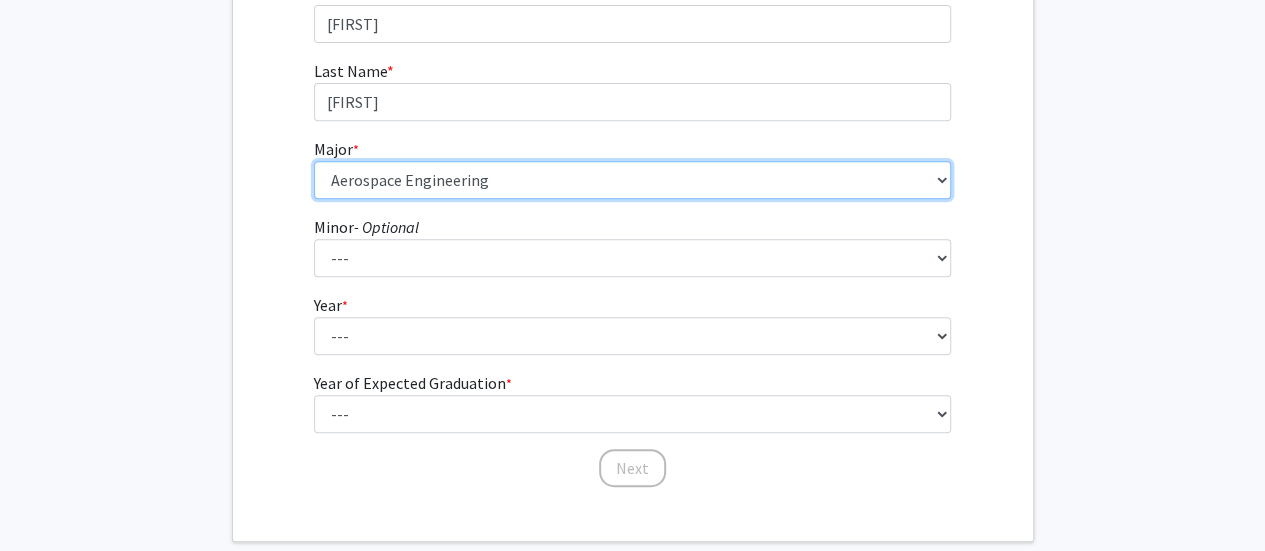 scroll, scrollTop: 366, scrollLeft: 0, axis: vertical 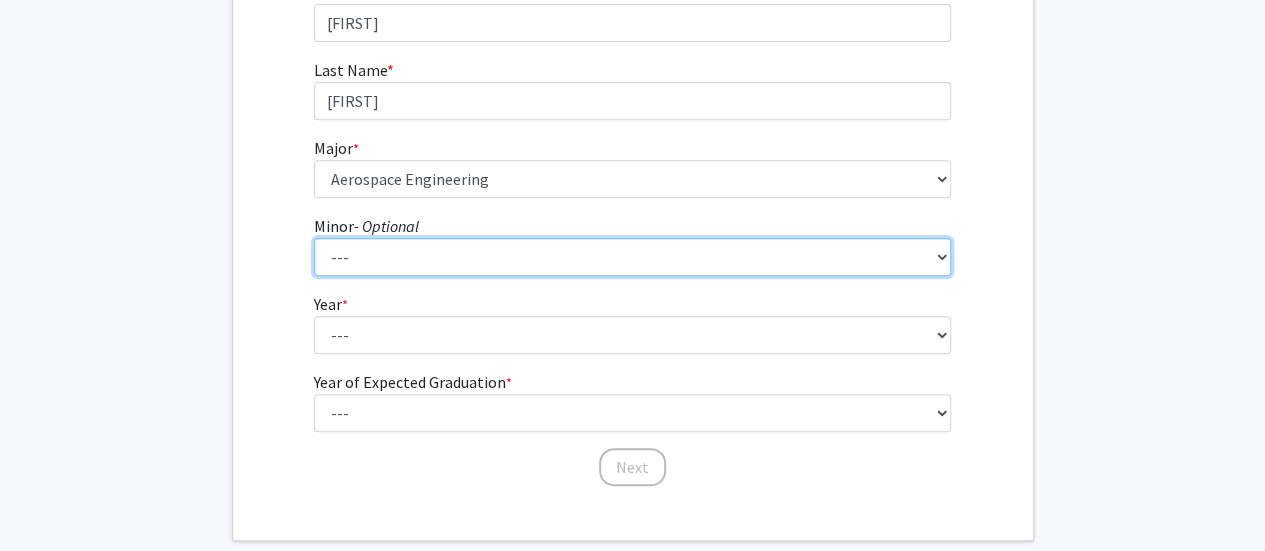 click on "---  Actuarial Mathematics   Advanced Cybersecurity Experience for Students   African Studies   Agricultural Science and Technology   Anti-Black Racism   Arabic   Archaeology   Army Leadership Studies   Art History   Arts Leadership   Asian American Studies   Astronomy   Atmospheric Chemistry   Atmospheric Sciences   Black Women's Studies   Business Analytics   Chinese Language   Classical Mythology   Computational Finance   Computer Engineering   Computer Science   Construction Project Management   Creative Placemaking   Creative Writing   Data Science   Demography   Digital Storytelling and Poetics   Disability Studies   Earth History   Earth Material Properties   Economics   Entomology   French Studies   General Business   Geochemistry   Geographic Information Science   Geophysics   German Studies   Global Engineering Leadership   Global Poverty   Global Studies   Global Terrorism Studies   Greek Language and Culture   Hearing and Speech Sciences   Hebrew Studies   History   Human Development   Hydrology" at bounding box center [632, 257] 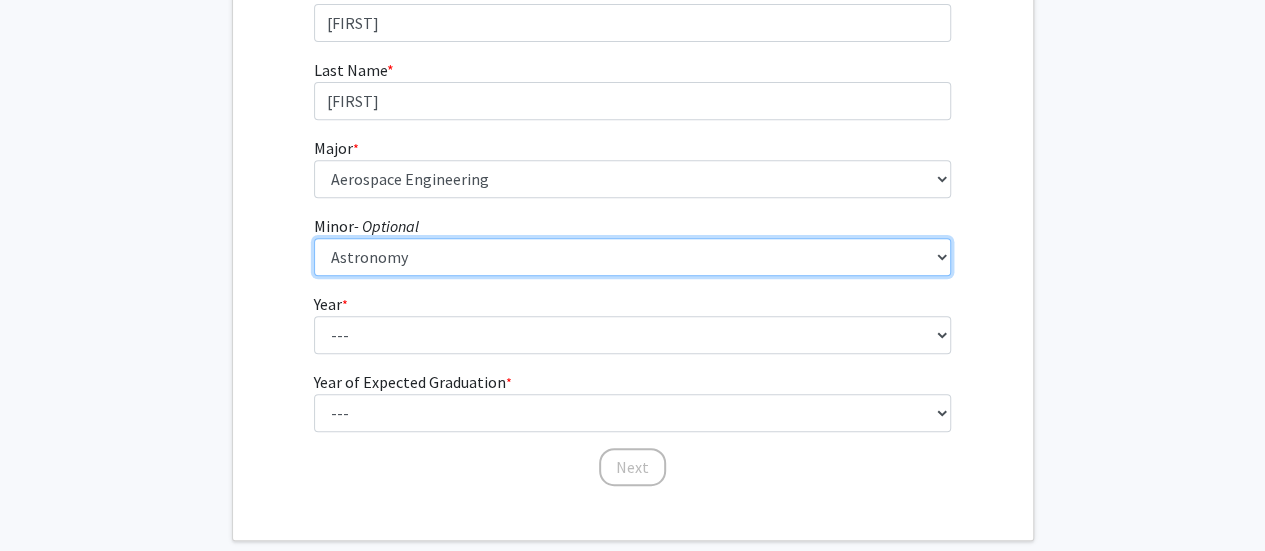 click on "---  Actuarial Mathematics   Advanced Cybersecurity Experience for Students   African Studies   Agricultural Science and Technology   Anti-Black Racism   Arabic   Archaeology   Army Leadership Studies   Art History   Arts Leadership   Asian American Studies   Astronomy   Atmospheric Chemistry   Atmospheric Sciences   Black Women's Studies   Business Analytics   Chinese Language   Classical Mythology   Computational Finance   Computer Engineering   Computer Science   Construction Project Management   Creative Placemaking   Creative Writing   Data Science   Demography   Digital Storytelling and Poetics   Disability Studies   Earth History   Earth Material Properties   Economics   Entomology   French Studies   General Business   Geochemistry   Geographic Information Science   Geophysics   German Studies   Global Engineering Leadership   Global Poverty   Global Studies   Global Terrorism Studies   Greek Language and Culture   Hearing and Speech Sciences   Hebrew Studies   History   Human Development   Hydrology" at bounding box center (632, 257) 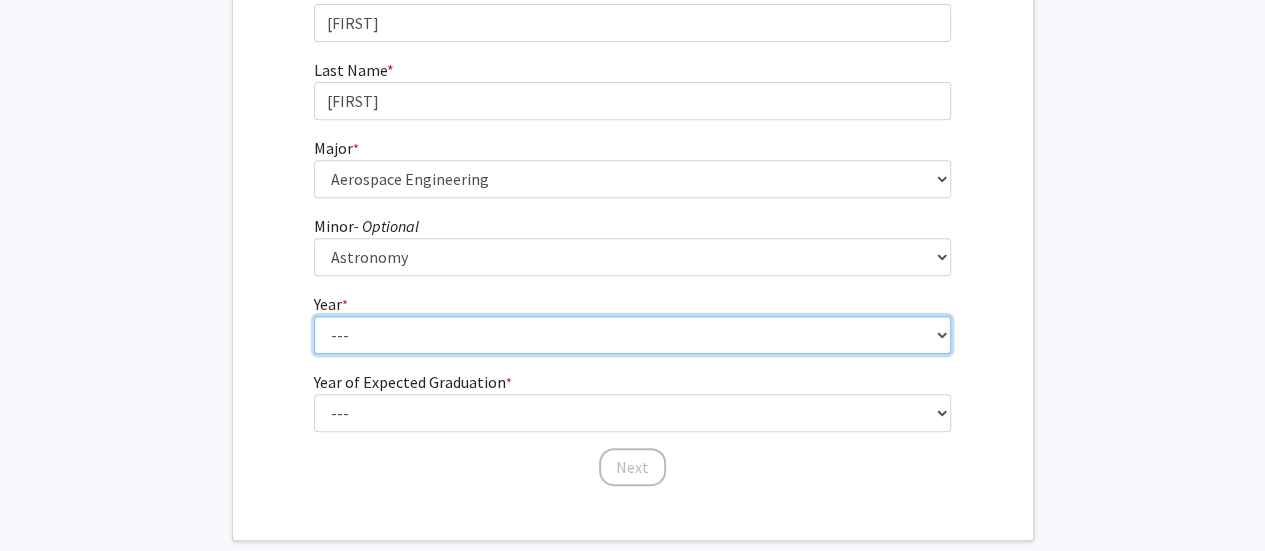 click on "---  First-year   Sophomore   Junior   Senior   Postbaccalaureate Certificate" at bounding box center [632, 335] 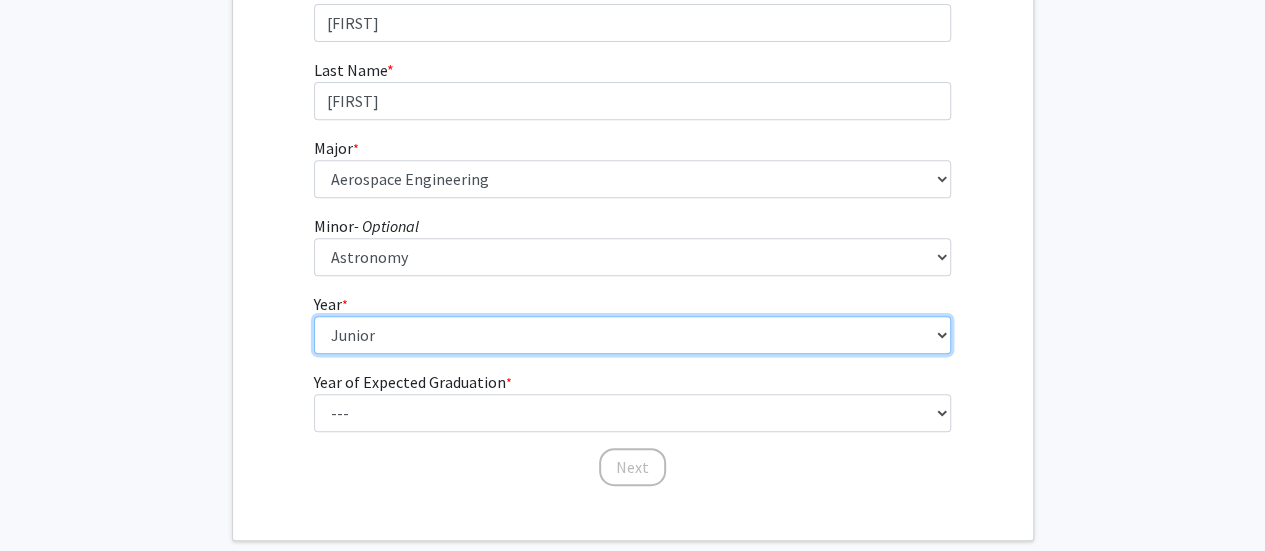 click on "---  First-year   Sophomore   Junior   Senior   Postbaccalaureate Certificate" at bounding box center (632, 335) 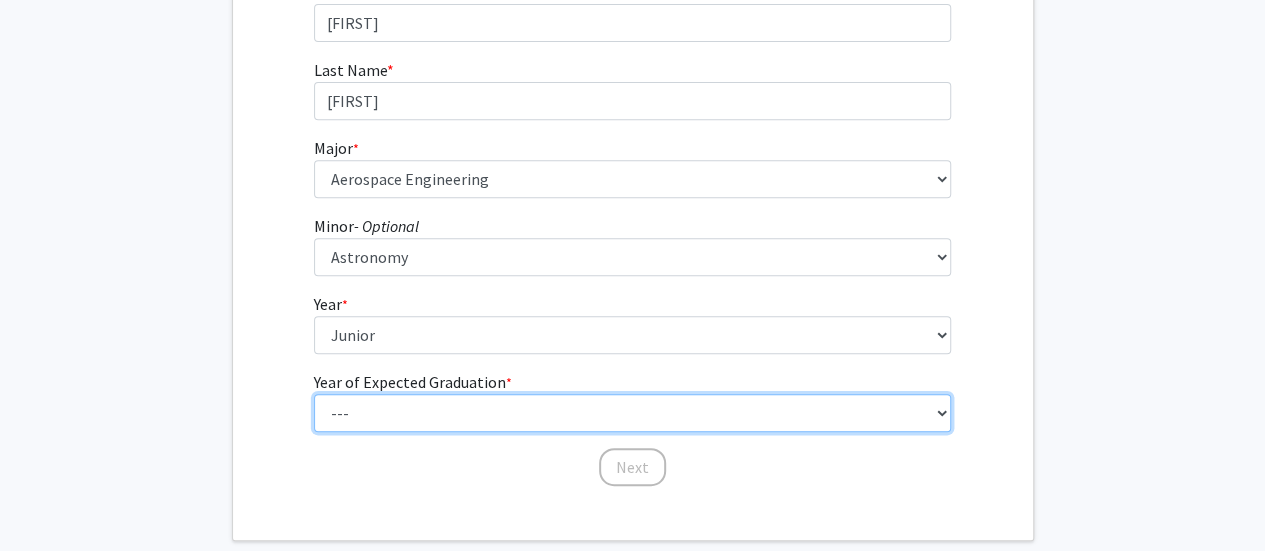 click on "---  2025   2026   2027   2028   2029   2030   2031   2032   2033   2034" at bounding box center [632, 413] 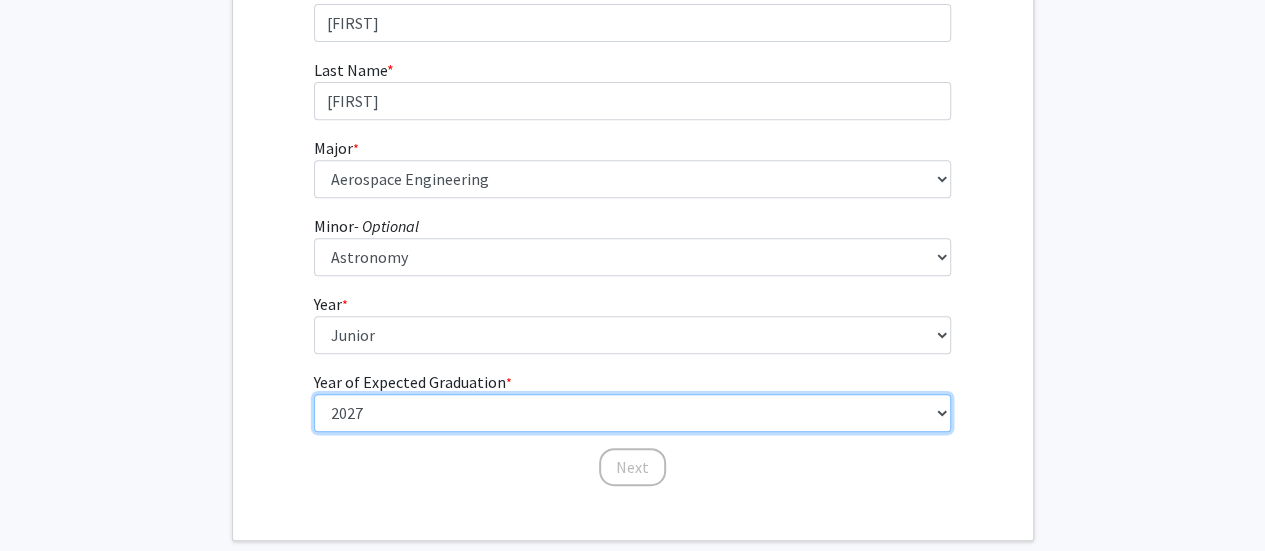 click on "---  2025   2026   2027   2028   2029   2030   2031   2032   2033   2034" at bounding box center (632, 413) 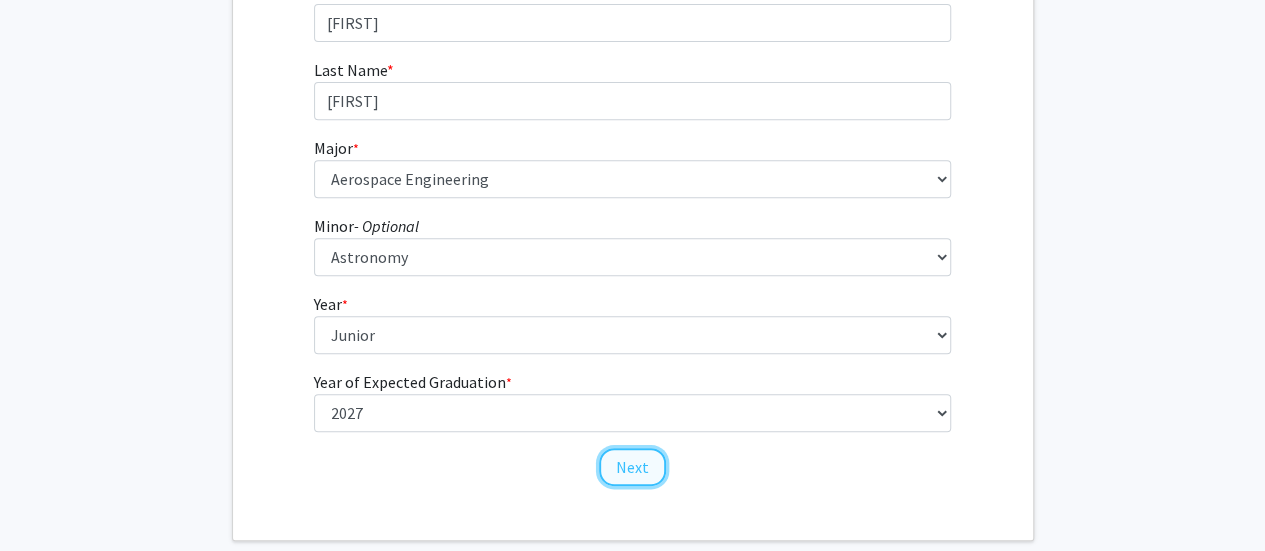click on "Next" 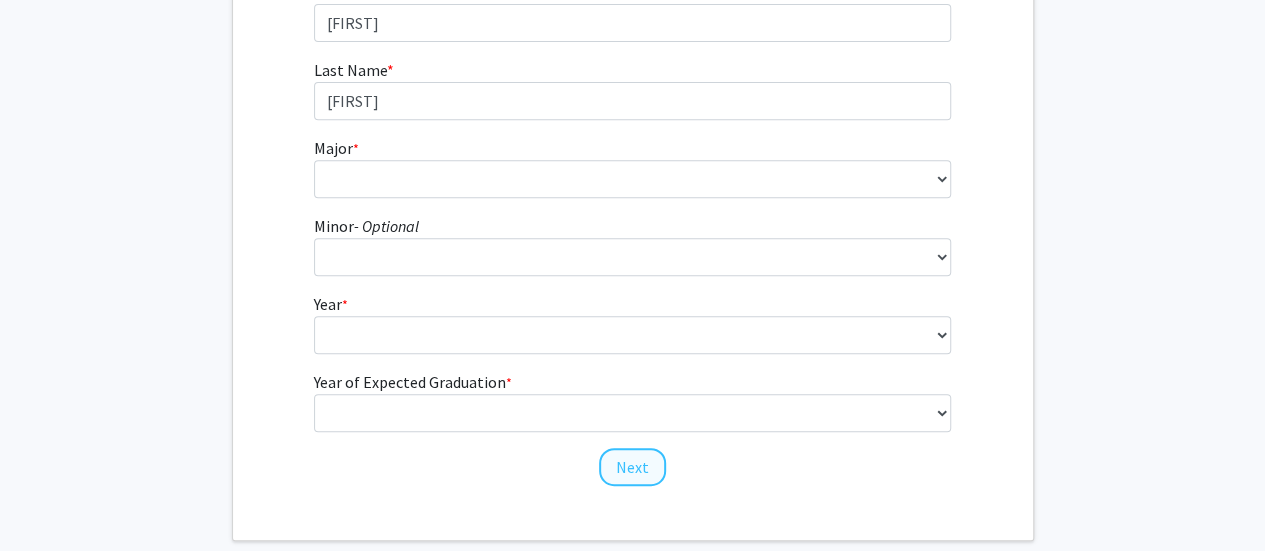 scroll, scrollTop: 0, scrollLeft: 0, axis: both 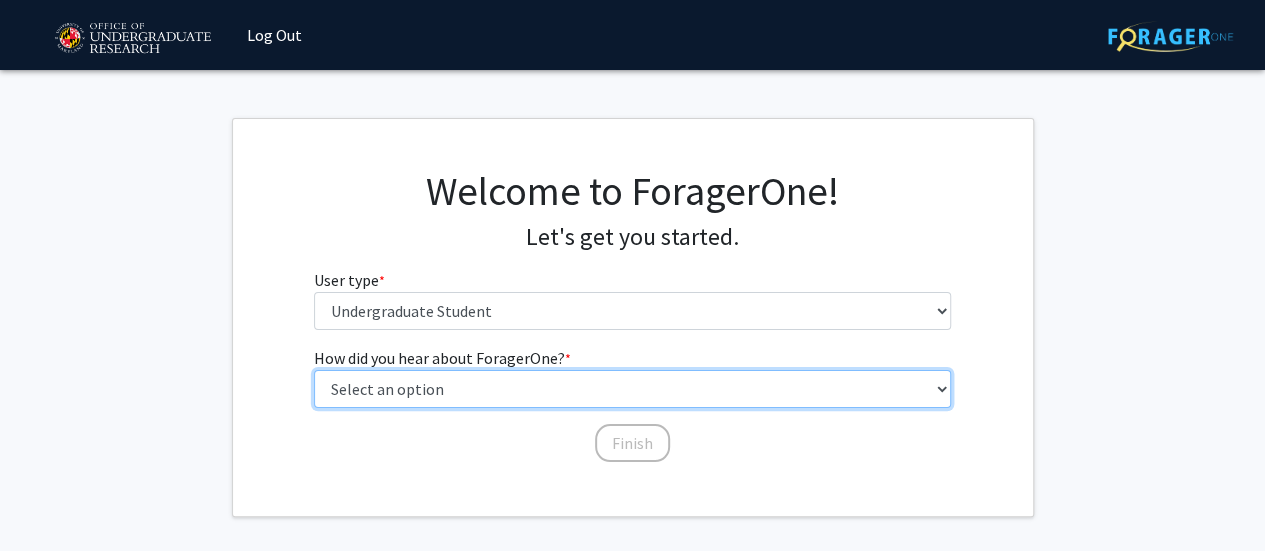 click on "Select an option  Peer/student recommendation   Faculty/staff recommendation   University website   University email or newsletter   Other" at bounding box center (632, 389) 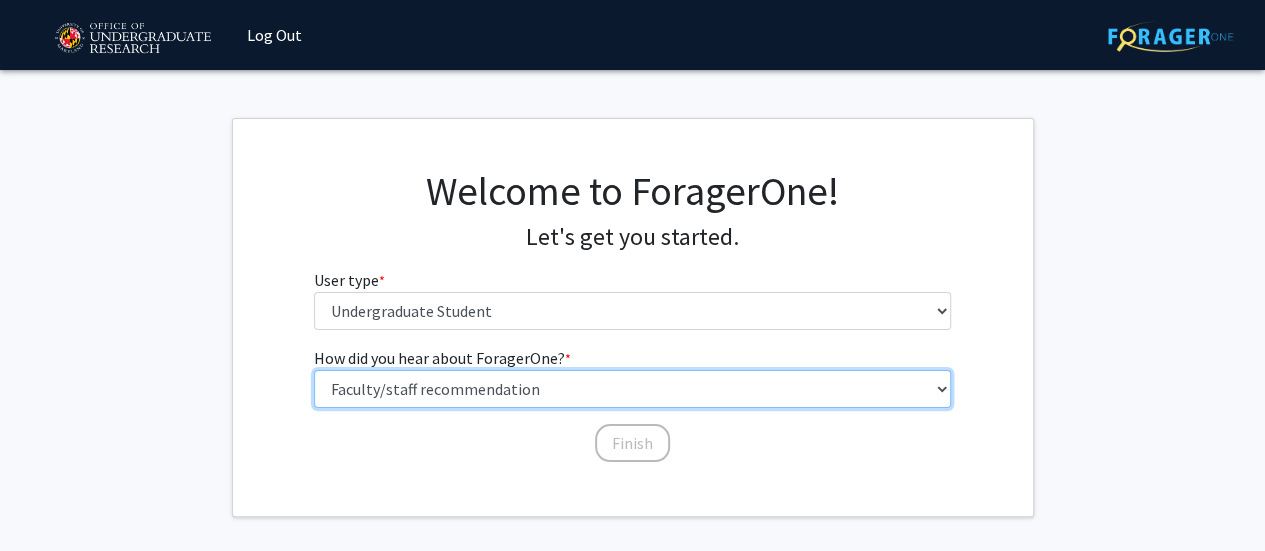 click on "Select an option  Peer/student recommendation   Faculty/staff recommendation   University website   University email or newsletter   Other" at bounding box center (632, 389) 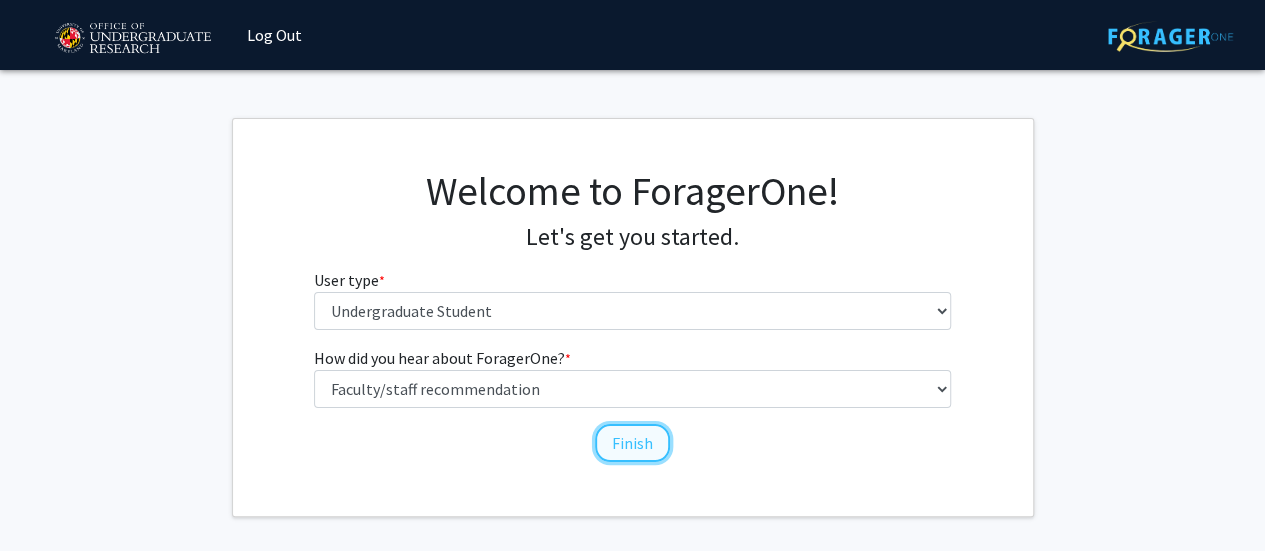 click on "Finish" 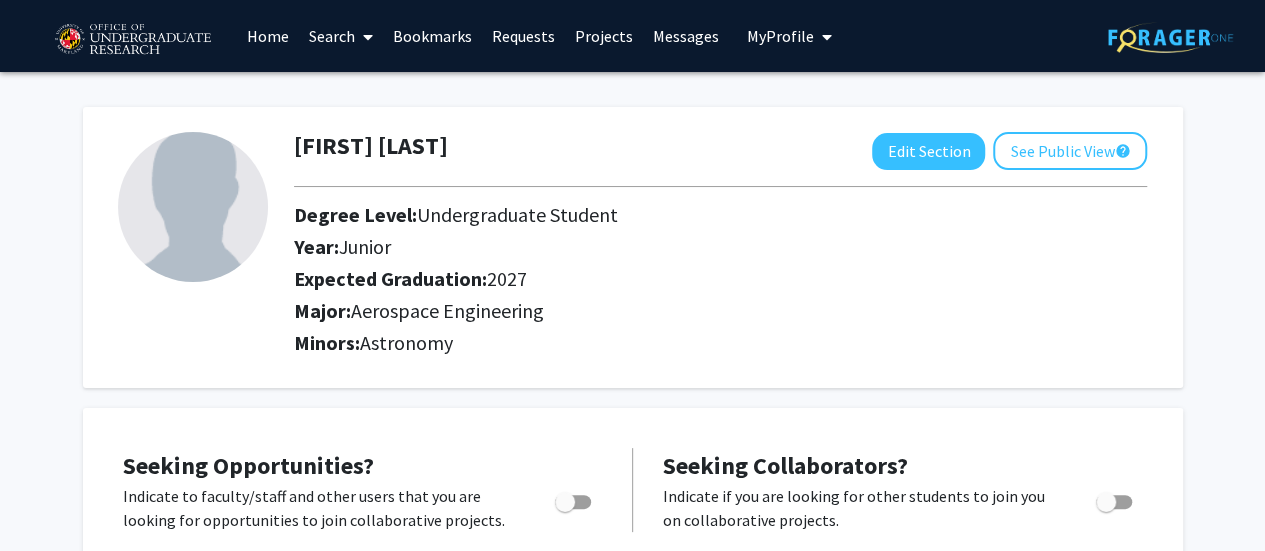 scroll, scrollTop: 187, scrollLeft: 0, axis: vertical 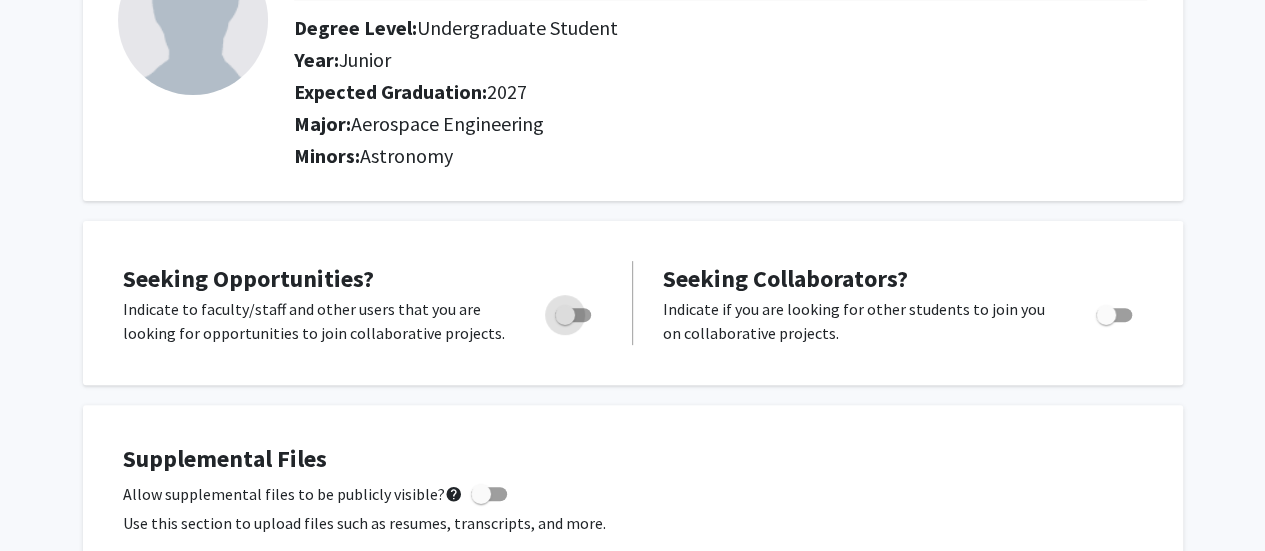 click at bounding box center [565, 315] 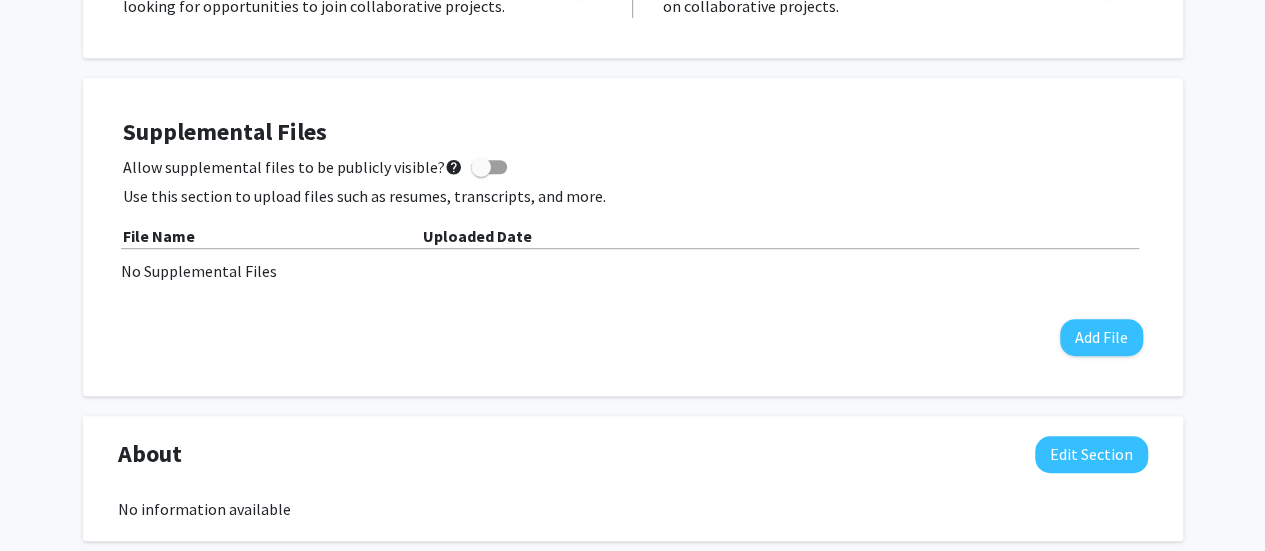 scroll, scrollTop: 0, scrollLeft: 0, axis: both 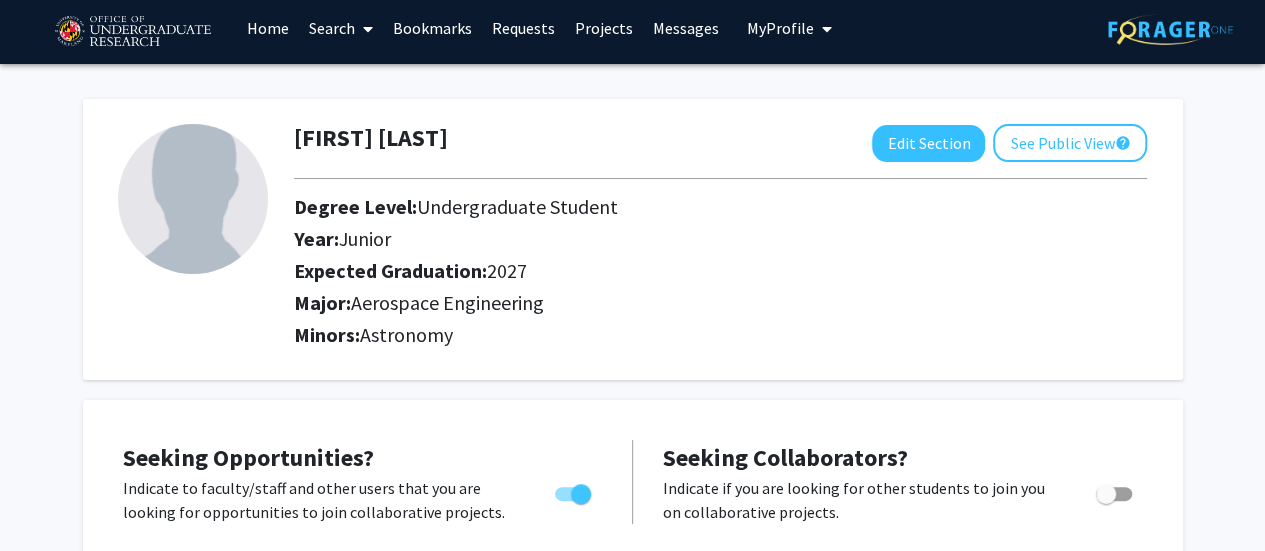 click on "Projects" at bounding box center [604, 28] 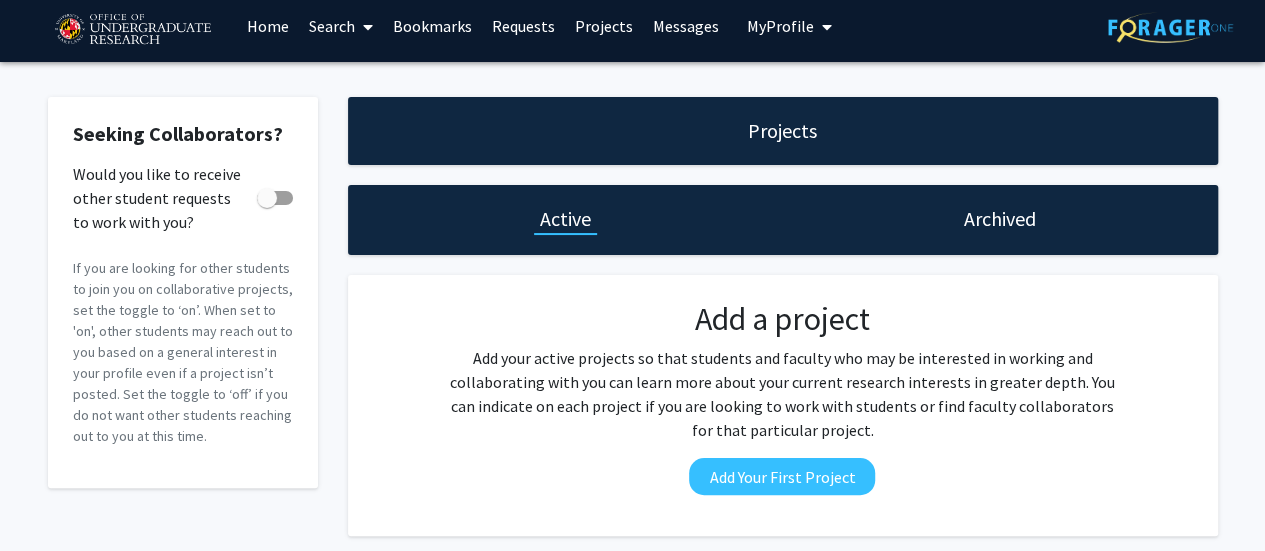 scroll, scrollTop: 0, scrollLeft: 0, axis: both 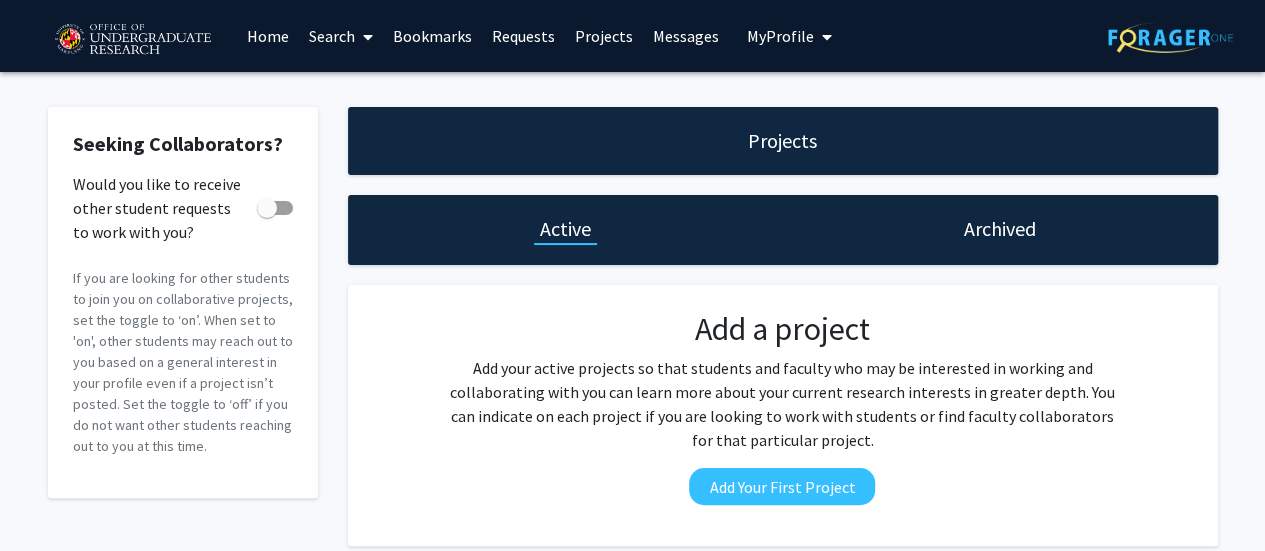 click on "Search" at bounding box center (341, 36) 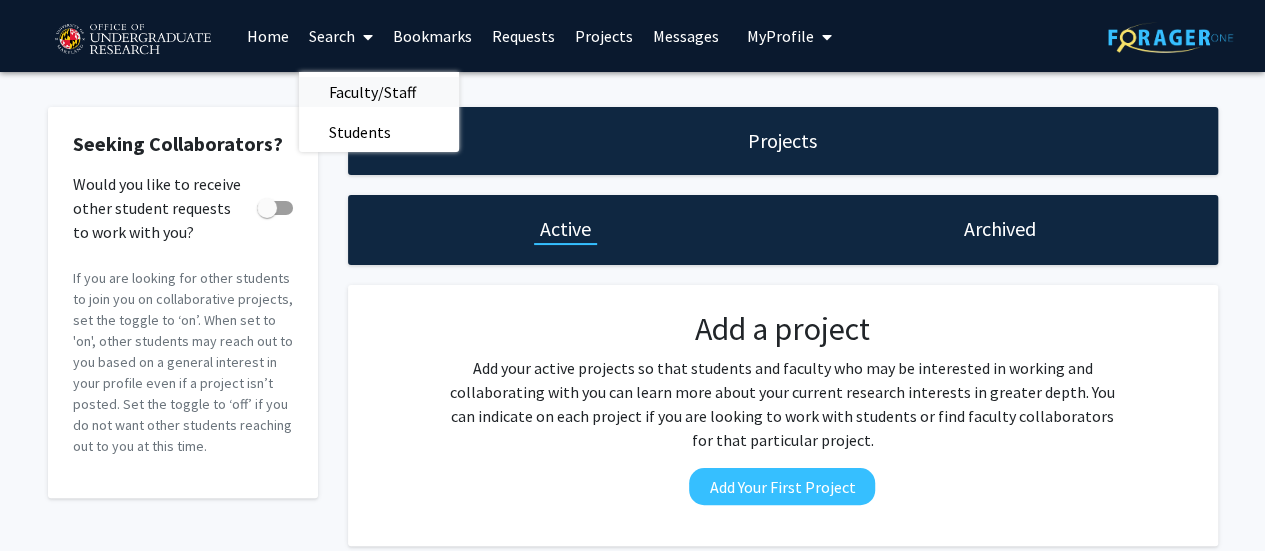 click on "Faculty/Staff" at bounding box center [372, 92] 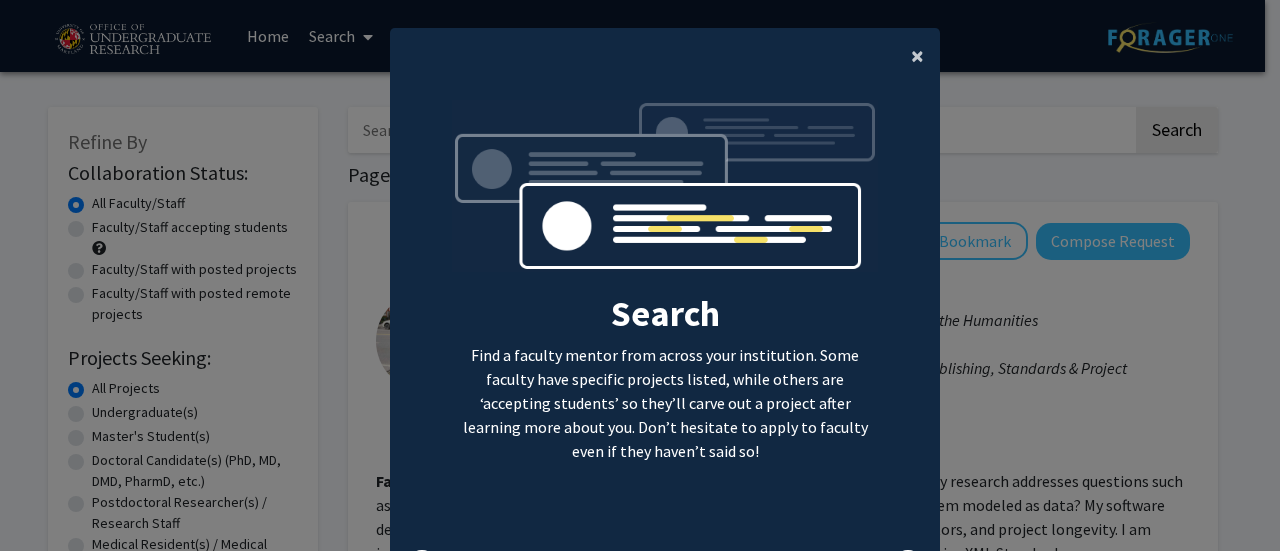 click on "×" 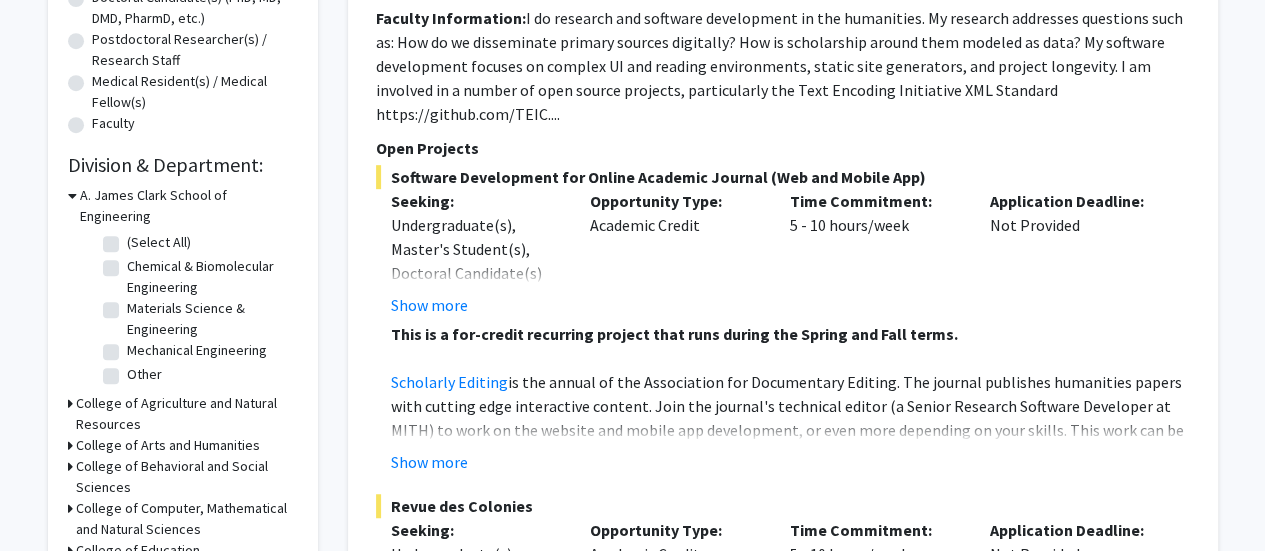 scroll, scrollTop: 464, scrollLeft: 0, axis: vertical 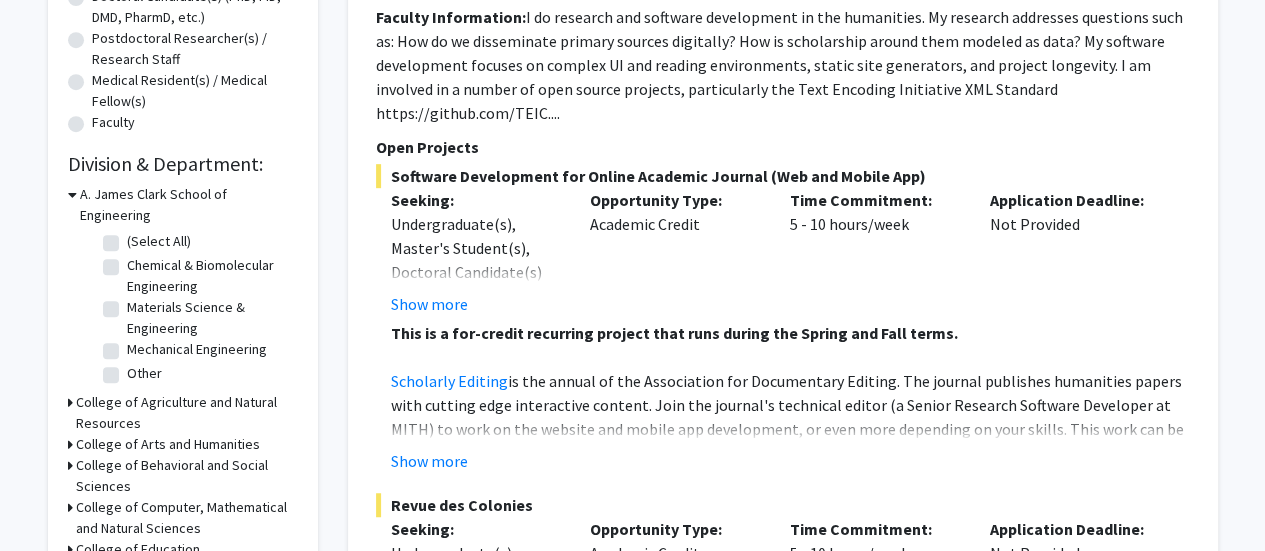 click on "Mechanical Engineering" 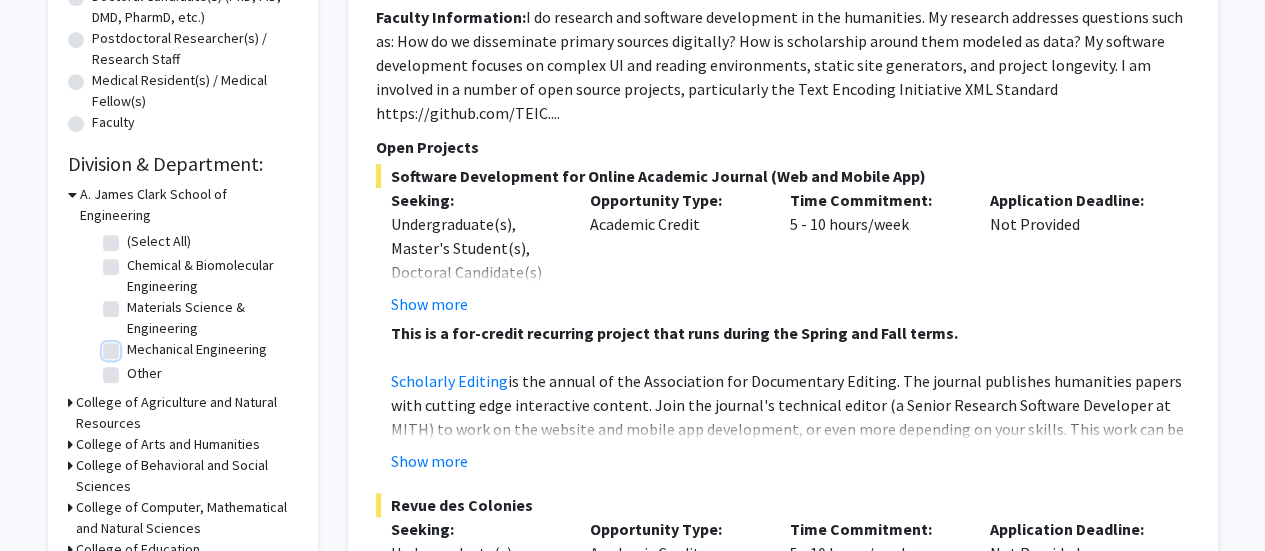 click on "Mechanical Engineering" at bounding box center (133, 345) 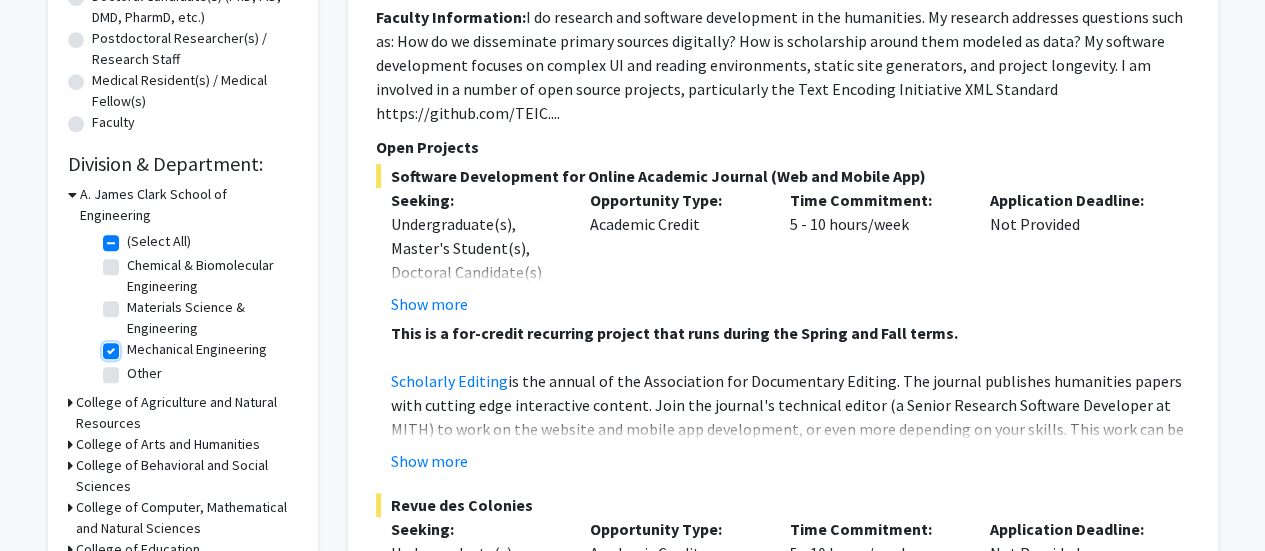 checkbox on "true" 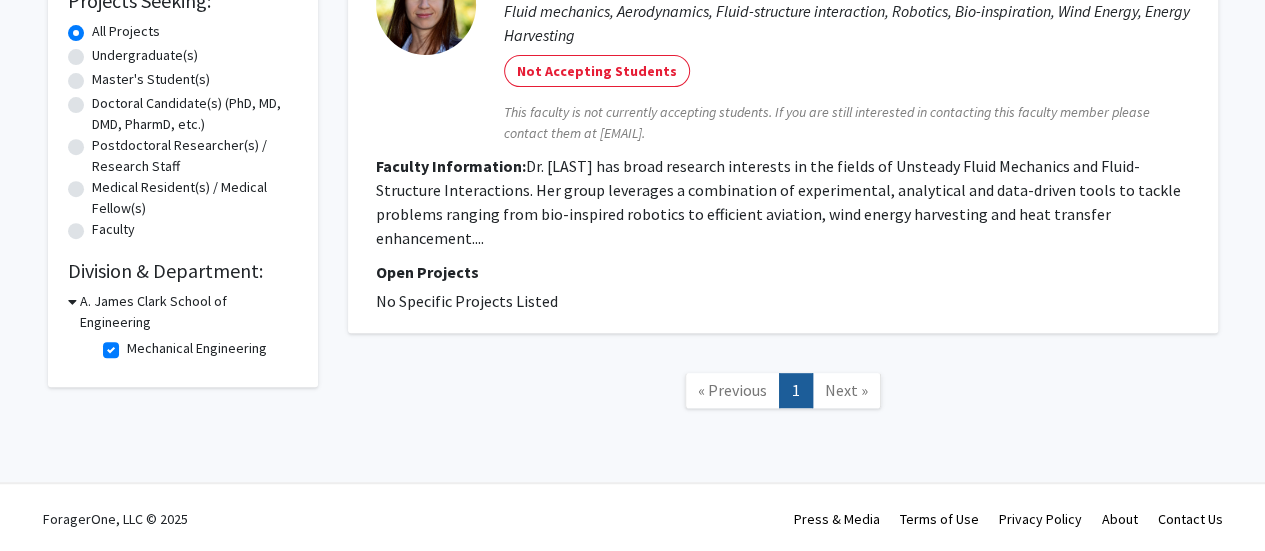 scroll, scrollTop: 356, scrollLeft: 0, axis: vertical 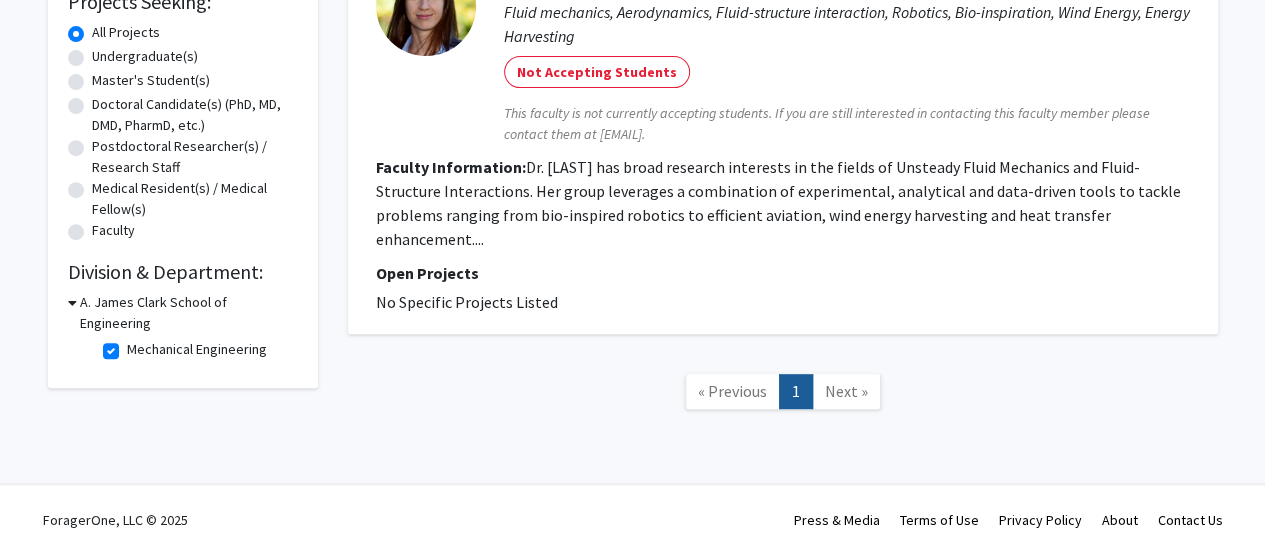 click on "Mechanical Engineering" 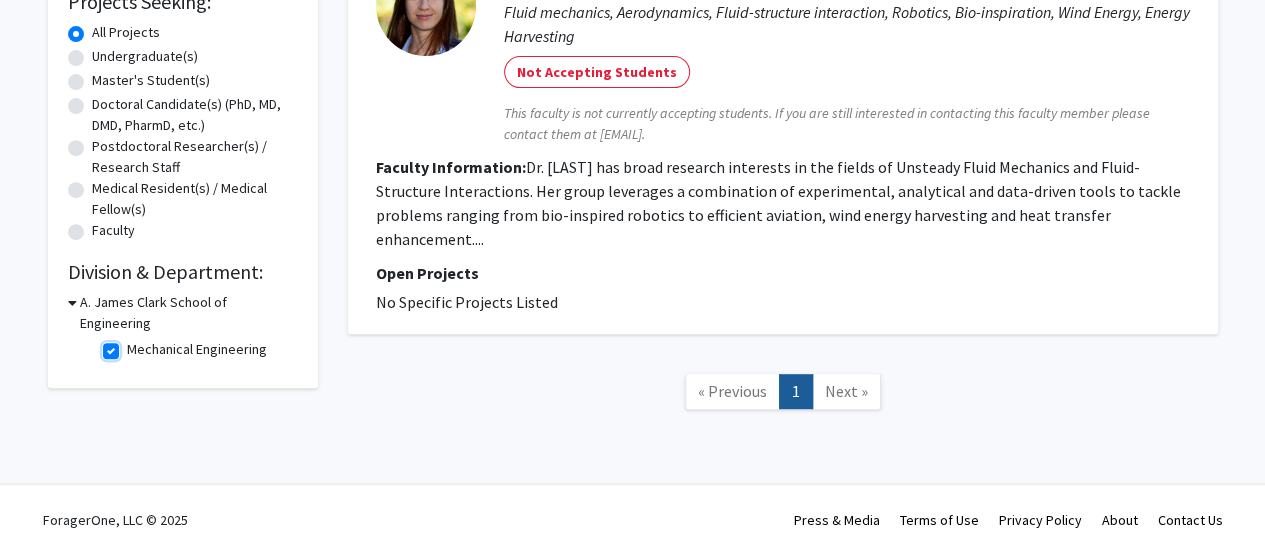 click on "Mechanical Engineering" at bounding box center [133, 345] 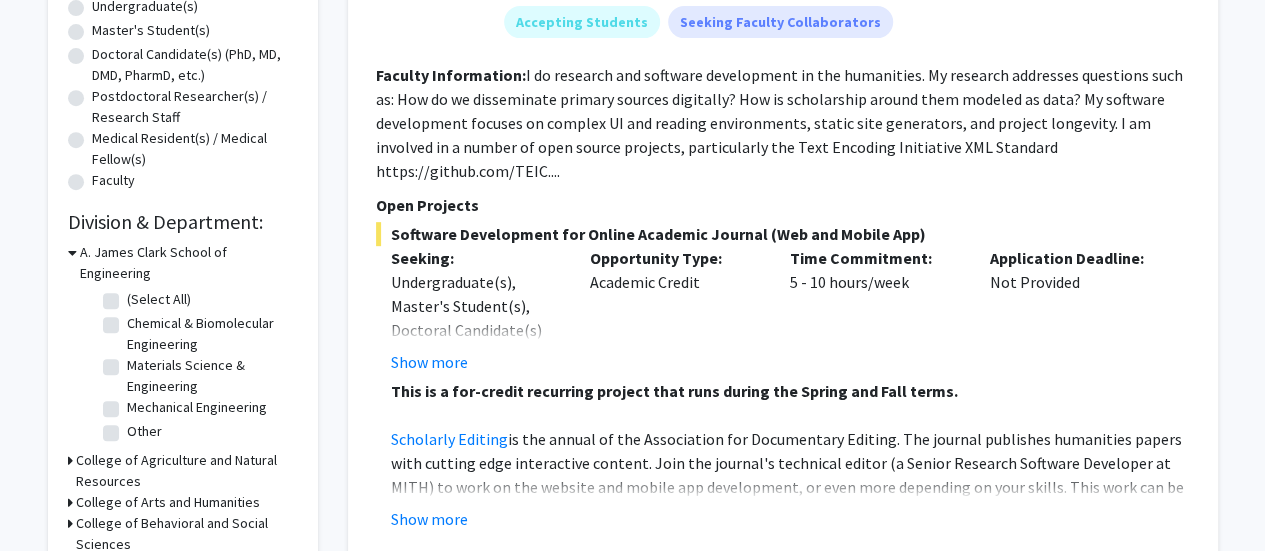 scroll, scrollTop: 412, scrollLeft: 0, axis: vertical 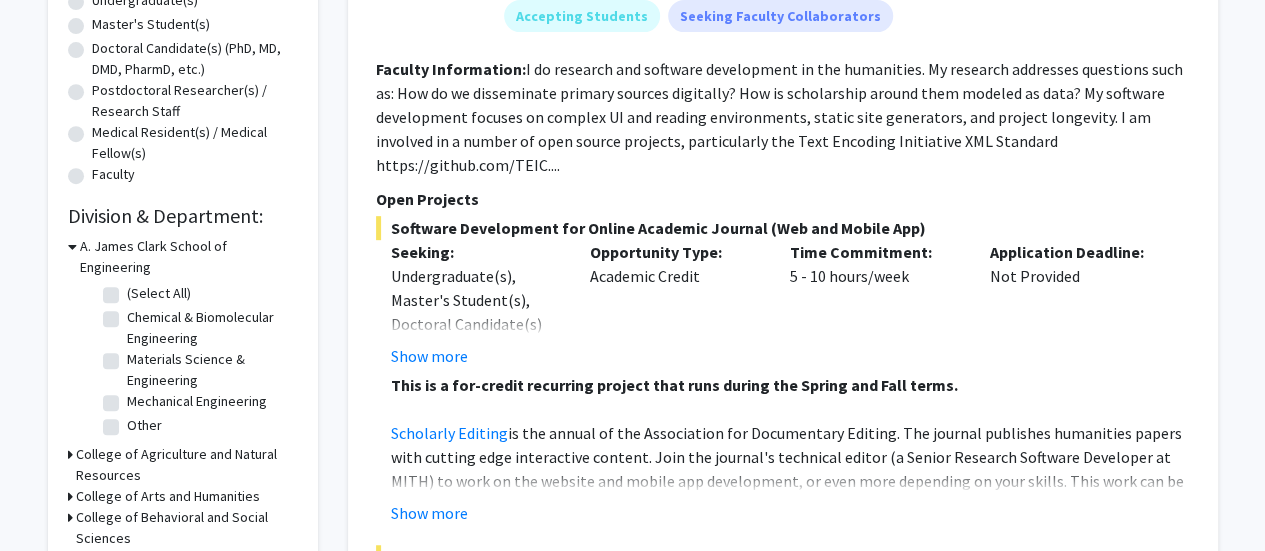 click on "(Select All)" 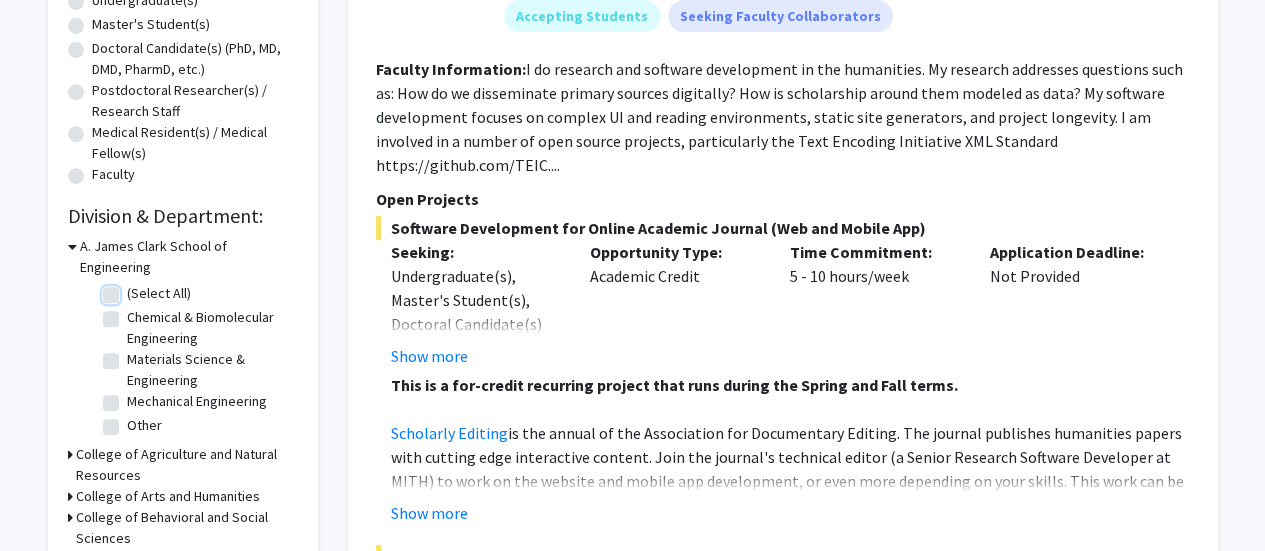 click on "(Select All)" at bounding box center [133, 289] 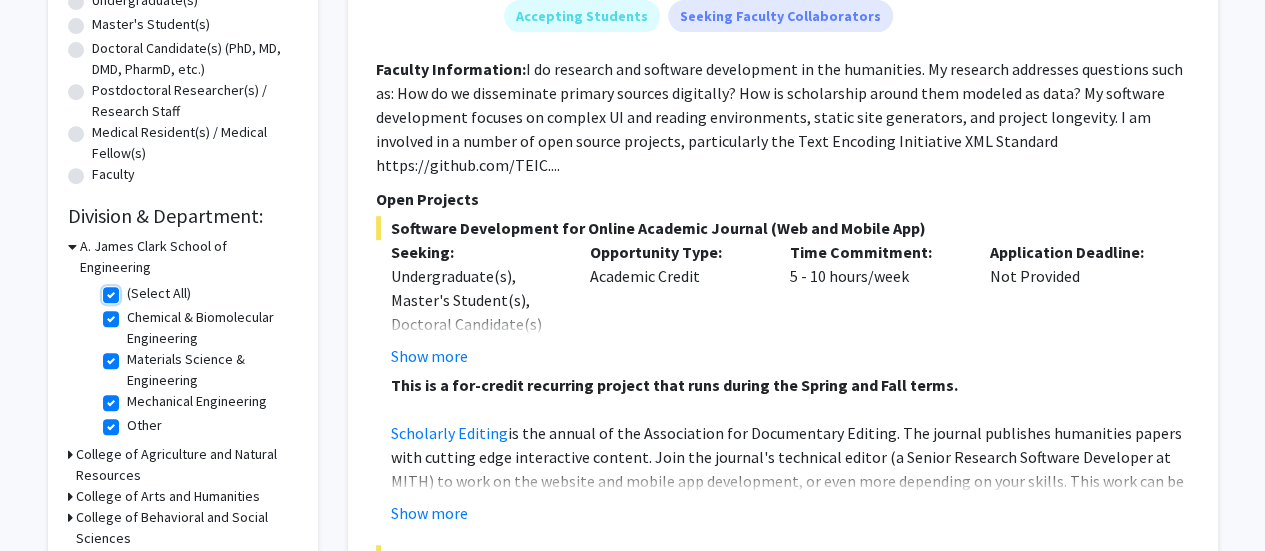checkbox on "true" 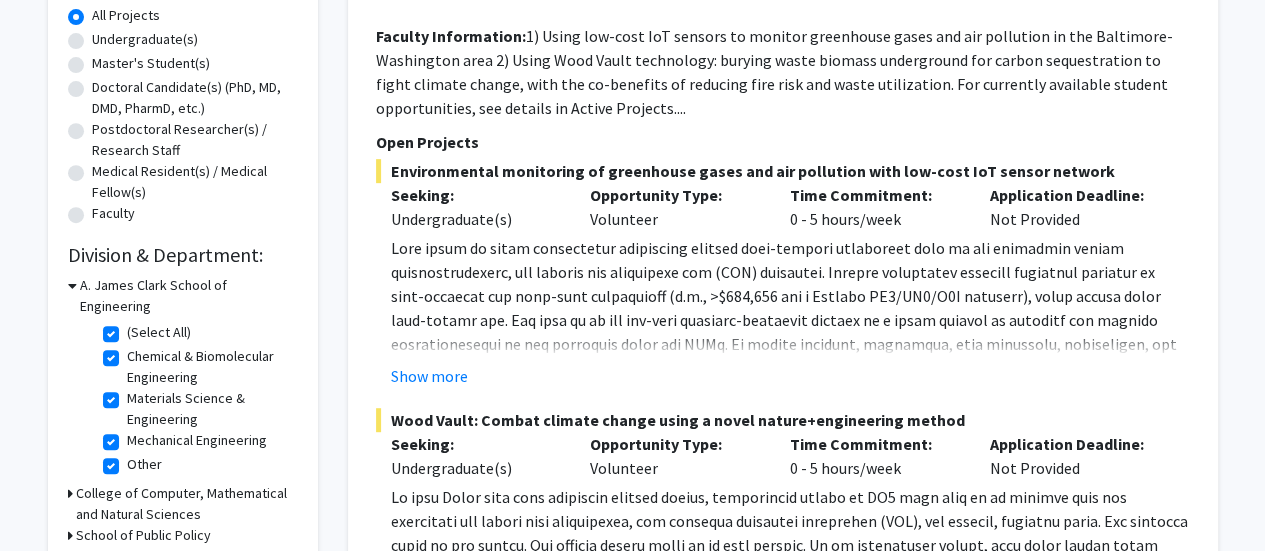 scroll, scrollTop: 376, scrollLeft: 0, axis: vertical 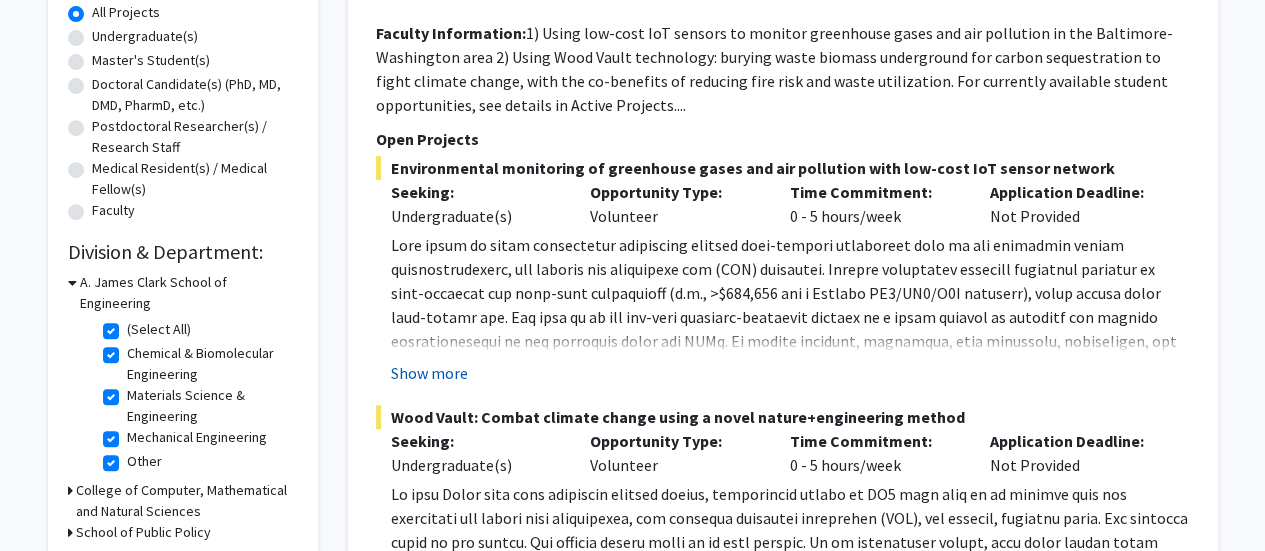 click on "Show more" 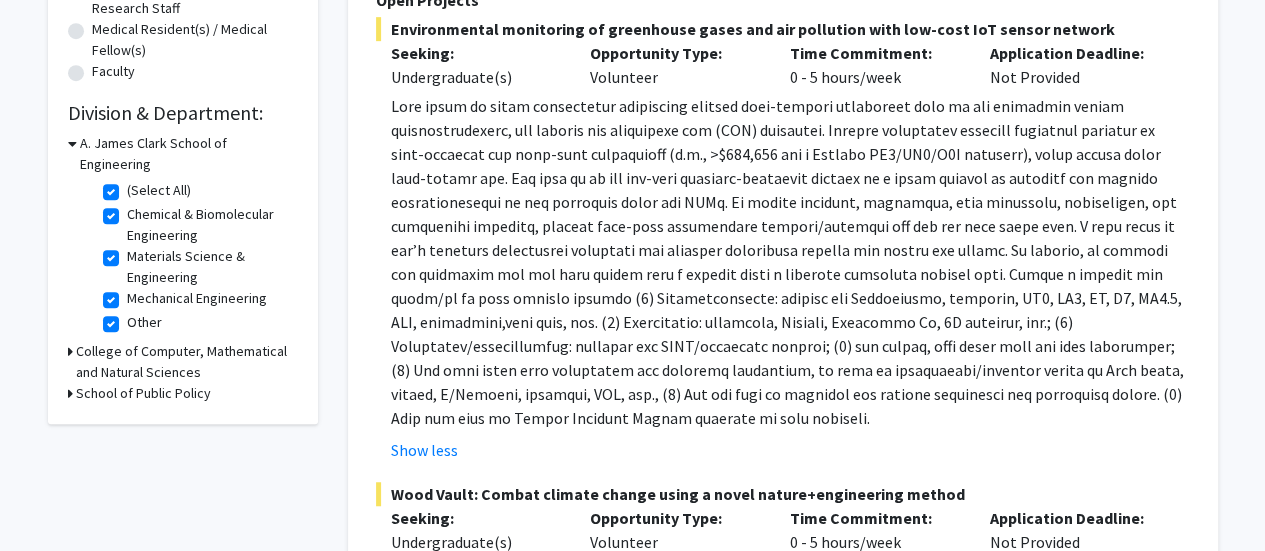 scroll, scrollTop: 543, scrollLeft: 0, axis: vertical 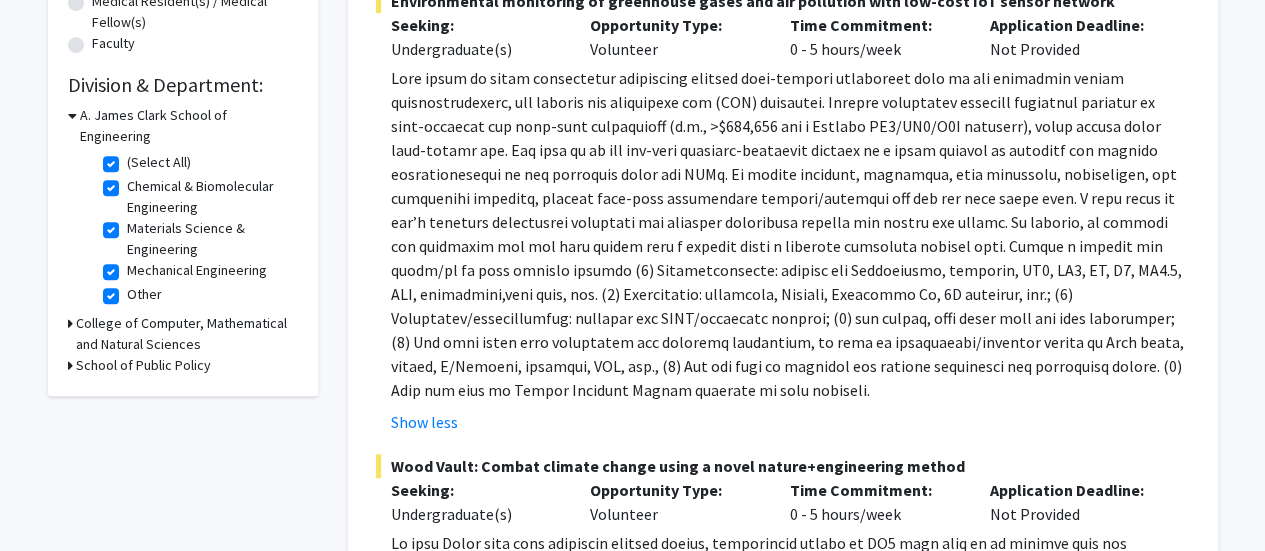 click on "(Select All)" 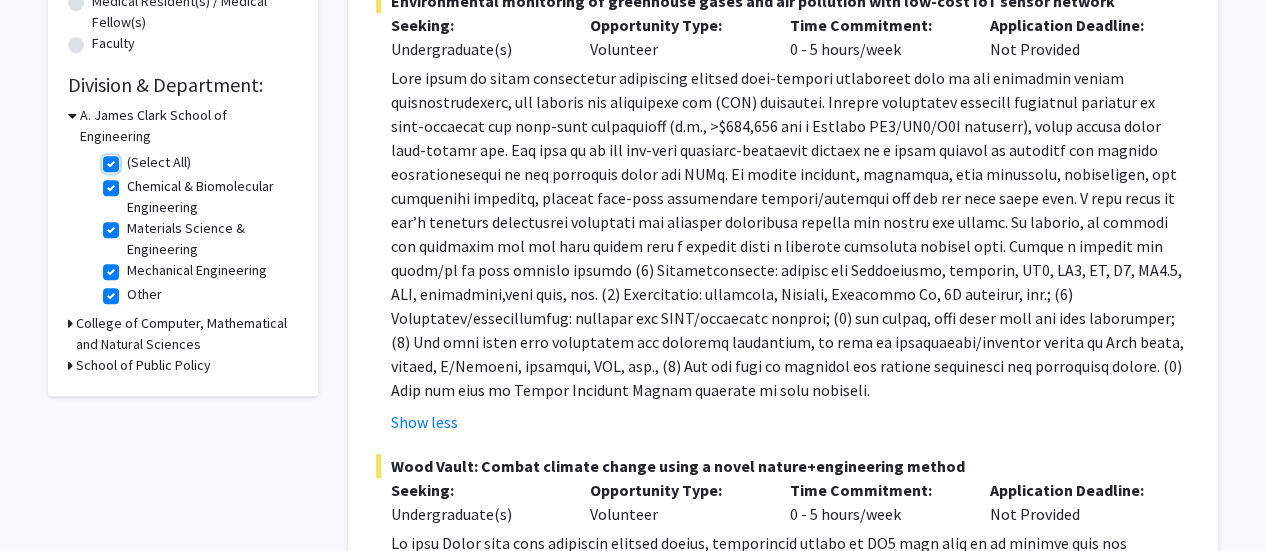 click on "(Select All)" at bounding box center [133, 158] 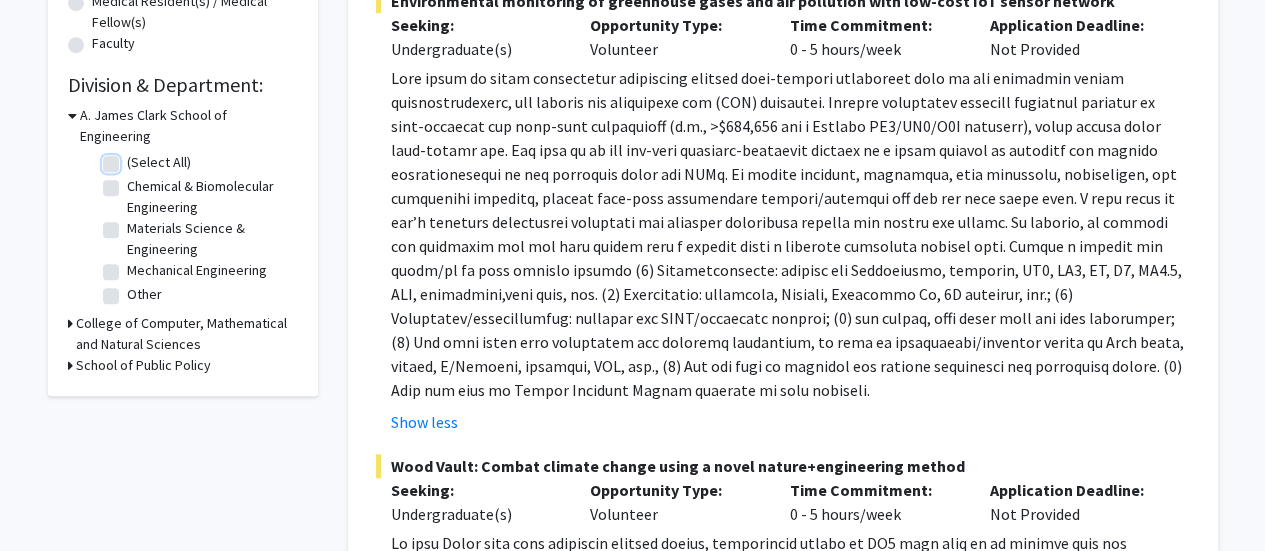 checkbox on "false" 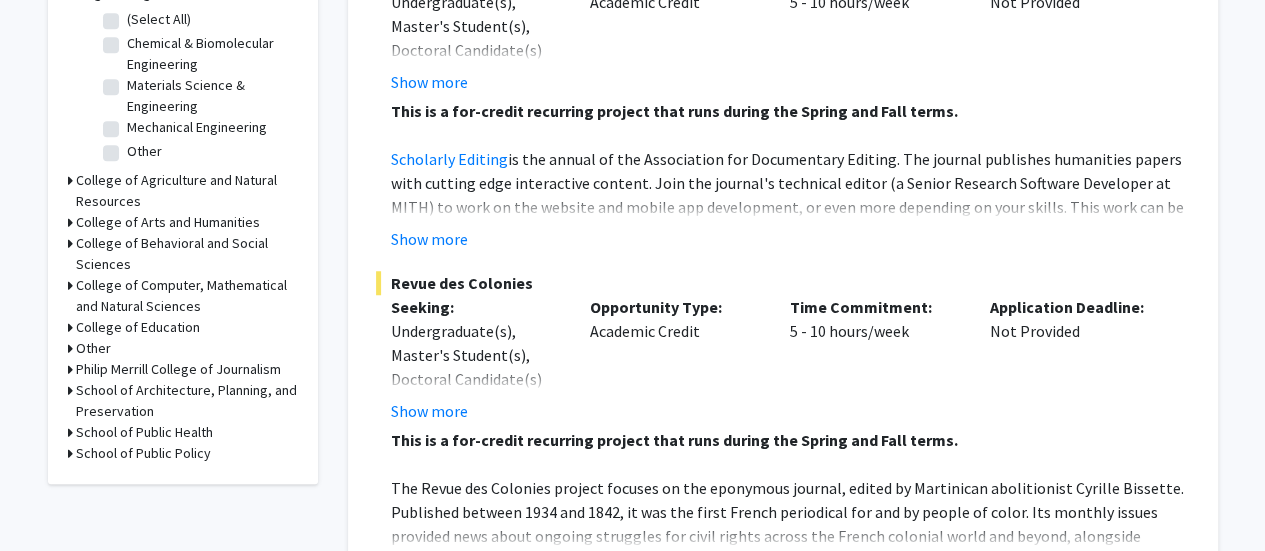 scroll, scrollTop: 689, scrollLeft: 0, axis: vertical 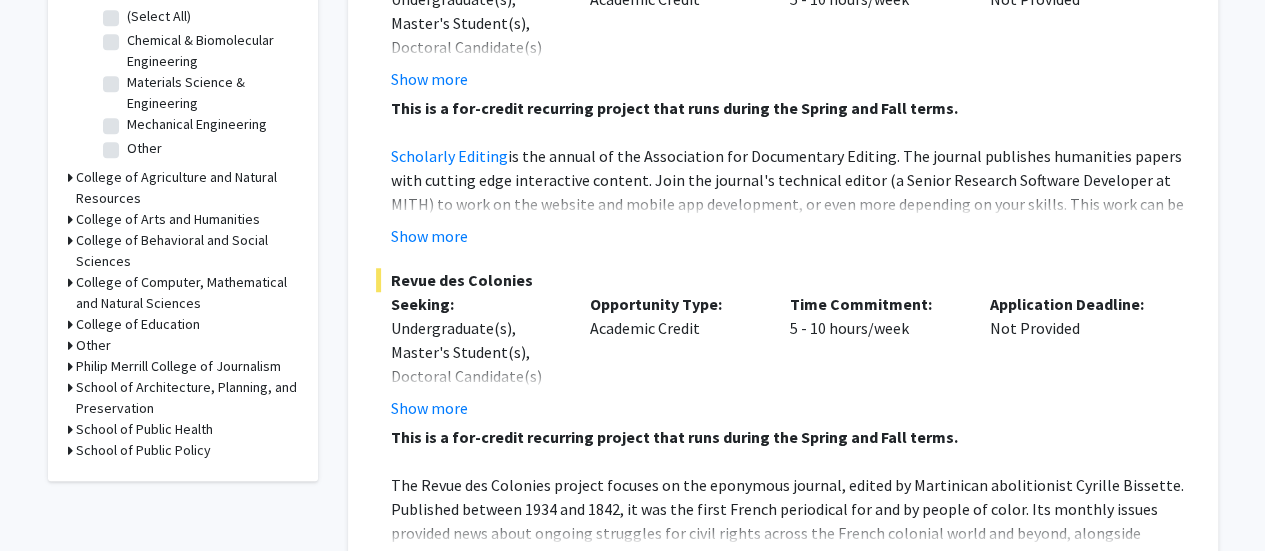 click on "College of Computer, Mathematical and Natural Sciences" at bounding box center (187, 293) 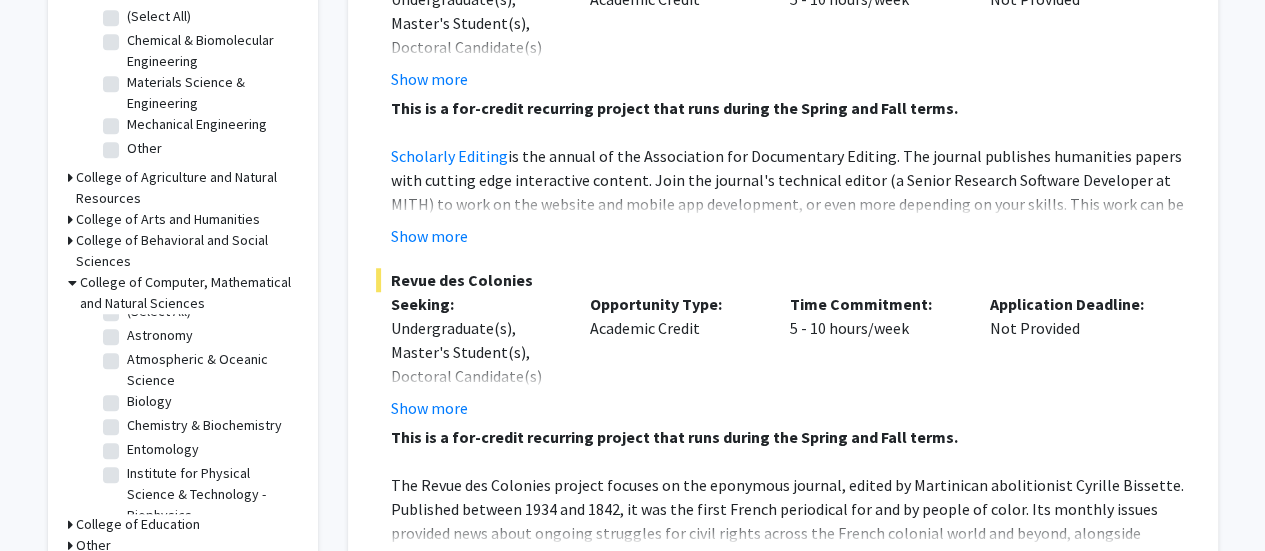 scroll, scrollTop: 19, scrollLeft: 0, axis: vertical 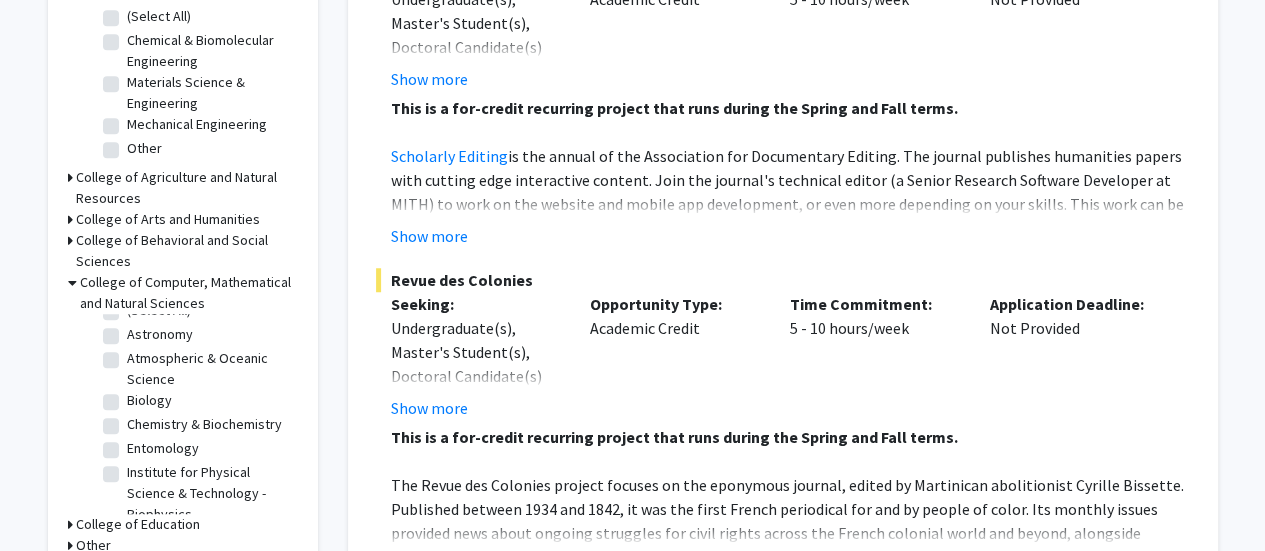 click on "Astronomy" 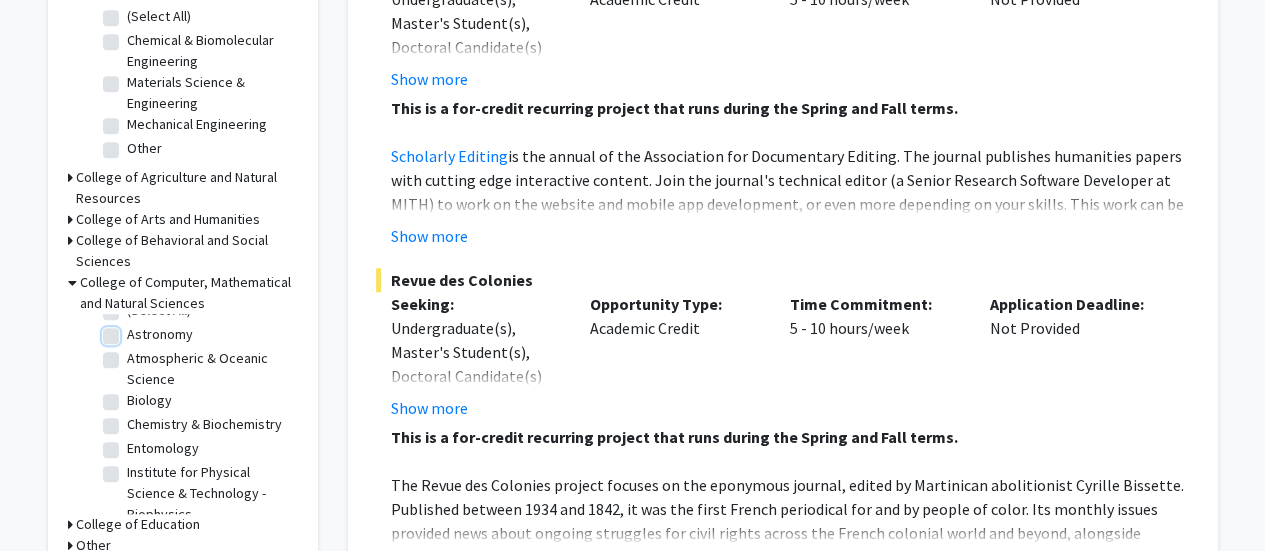click on "Astronomy" at bounding box center [133, 330] 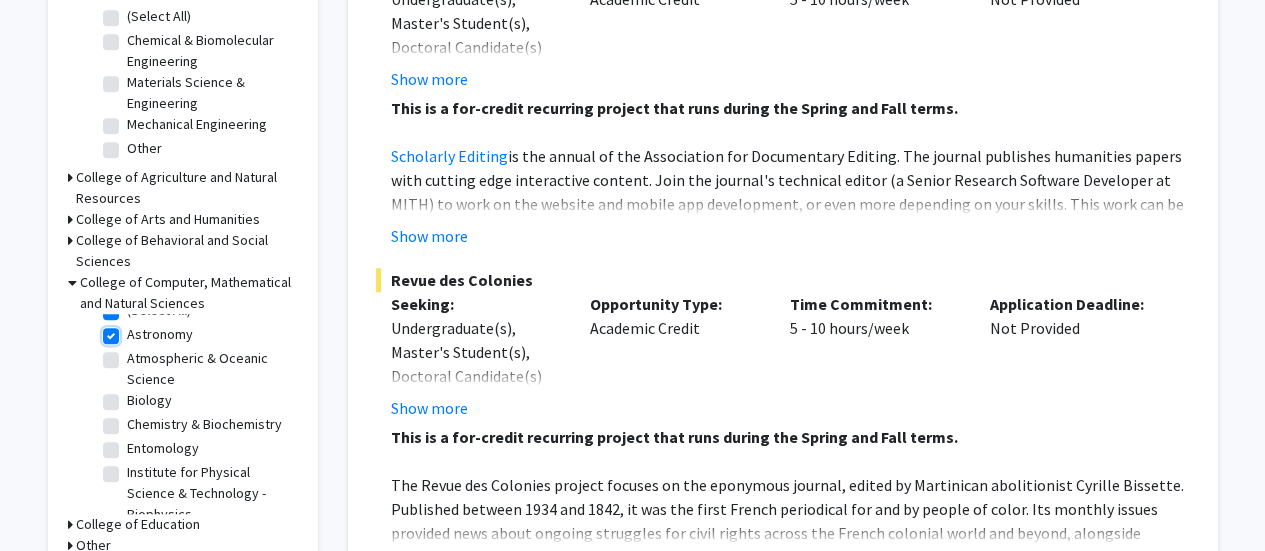 checkbox on "true" 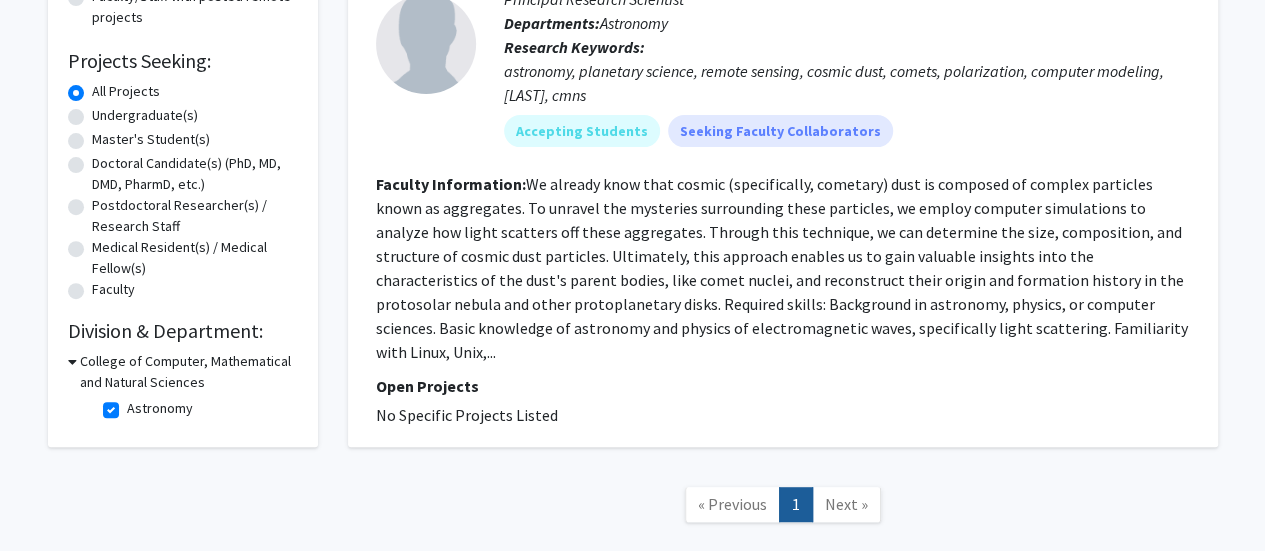 scroll, scrollTop: 295, scrollLeft: 0, axis: vertical 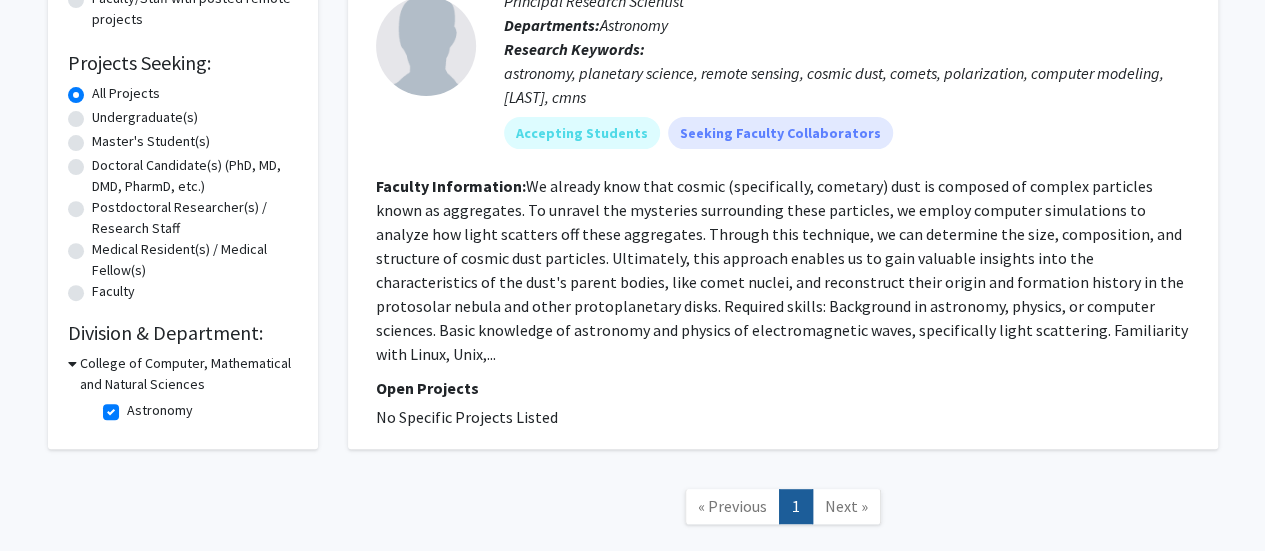 drag, startPoint x: 522, startPoint y: 189, endPoint x: 1142, endPoint y: 335, distance: 636.9584 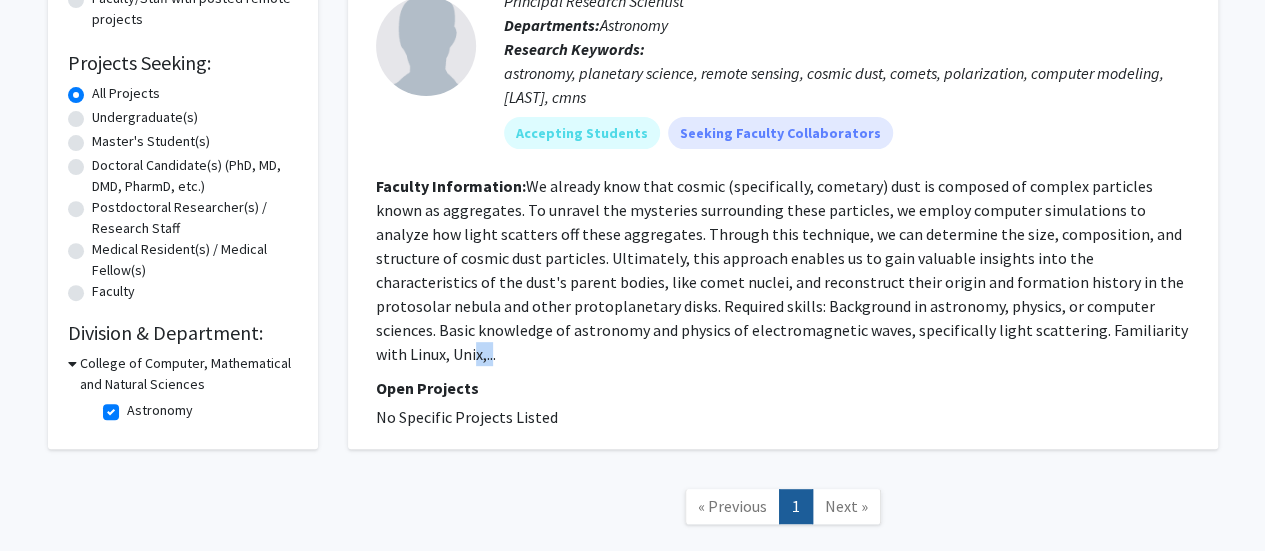 click on "We already know that cosmic (specifically, cometary) dust is composed of complex particles known as aggregates. To unravel the mysteries surrounding these particles, we employ computer simulations to analyze how light scatters off these aggregates. Through this technique, we can determine the size, composition, and structure of cosmic dust particles. Ultimately, this approach enables us to gain valuable insights into the characteristics of the dust's parent bodies, like comet nuclei, and reconstruct their origin and formation history in the protosolar nebula and other protoplanetary disks. Required skills: Background in astronomy, physics, or computer sciences. Basic knowledge of astronomy and physics of electromagnetic waves, specifically light scattering. Familiarity with Linux, Unix,..." 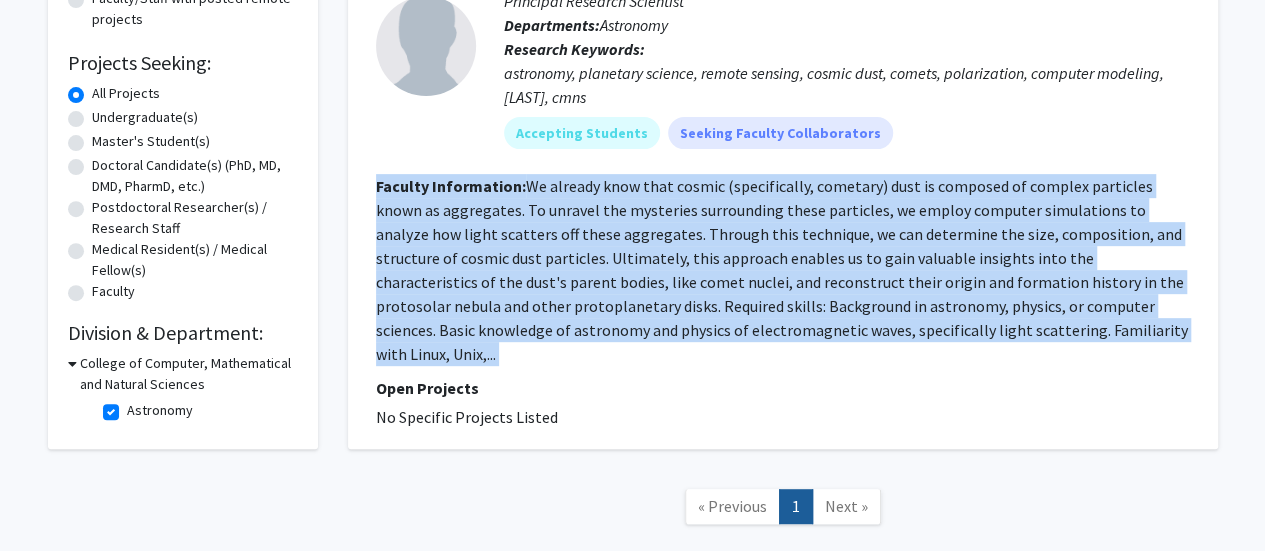 click on "We already know that cosmic (specifically, cometary) dust is composed of complex particles known as aggregates. To unravel the mysteries surrounding these particles, we employ computer simulations to analyze how light scatters off these aggregates. Through this technique, we can determine the size, composition, and structure of cosmic dust particles. Ultimately, this approach enables us to gain valuable insights into the characteristics of the dust's parent bodies, like comet nuclei, and reconstruct their origin and formation history in the protosolar nebula and other protoplanetary disks. Required skills: Background in astronomy, physics, or computer sciences. Basic knowledge of astronomy and physics of electromagnetic waves, specifically light scattering. Familiarity with Linux, Unix,..." 